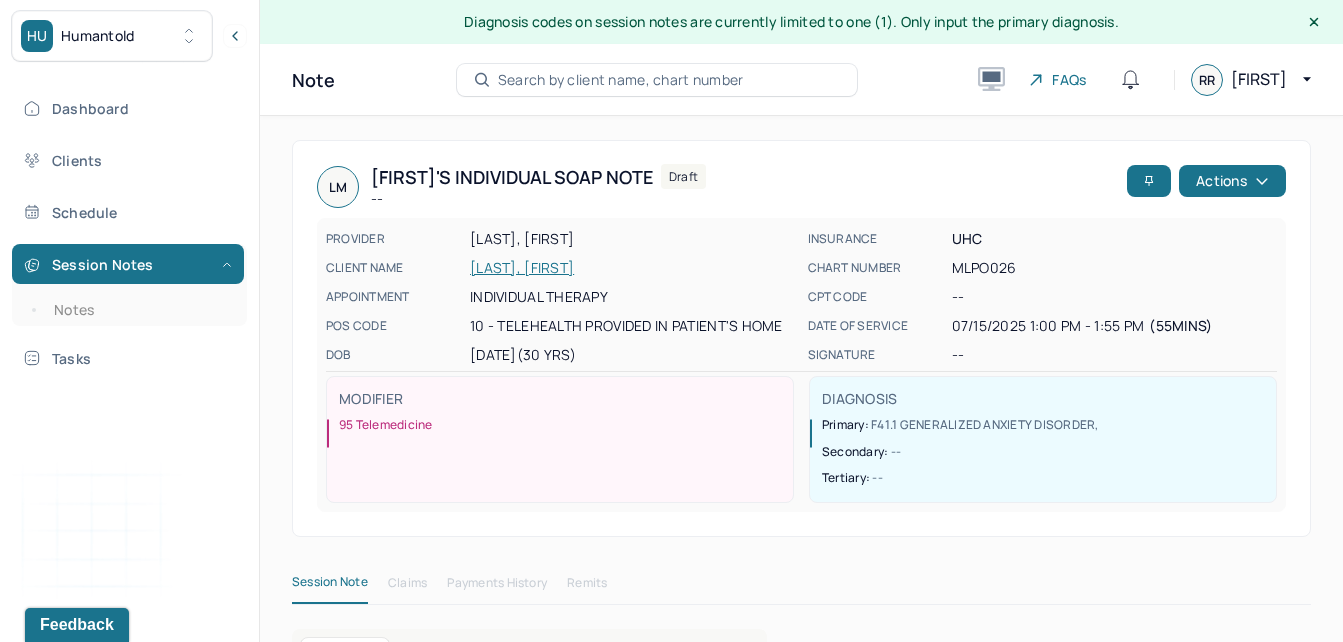 scroll, scrollTop: 520, scrollLeft: 0, axis: vertical 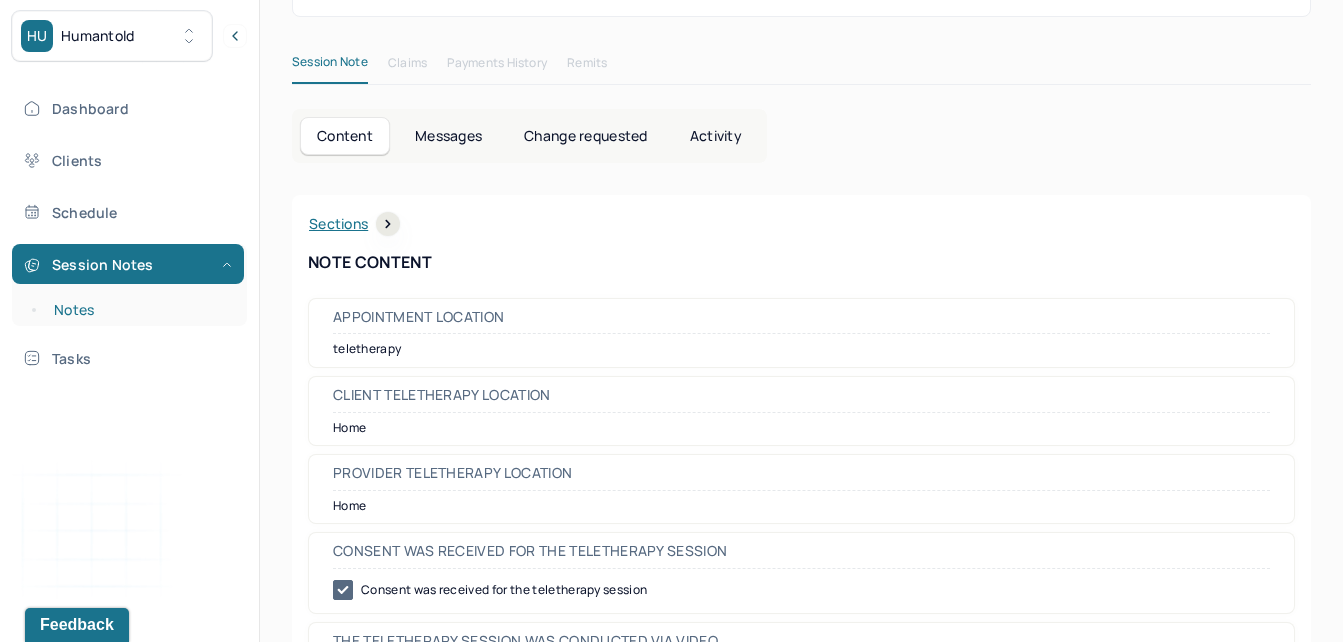 click on "Notes" at bounding box center (139, 310) 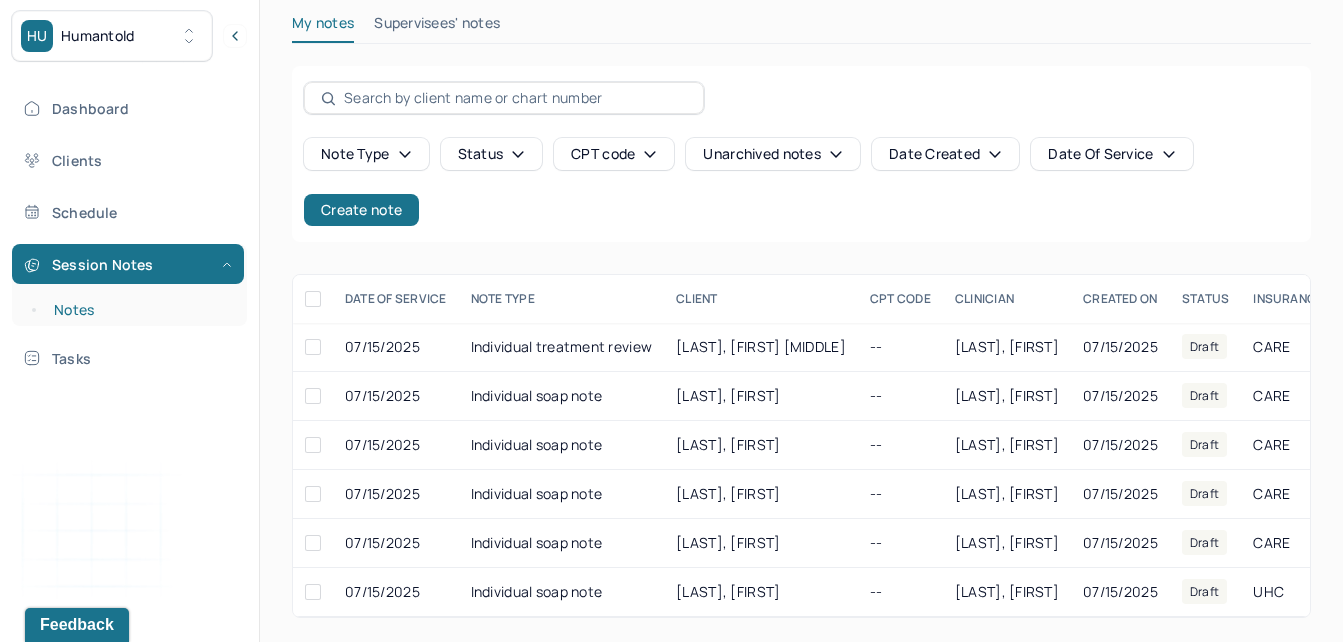 scroll, scrollTop: 143, scrollLeft: 0, axis: vertical 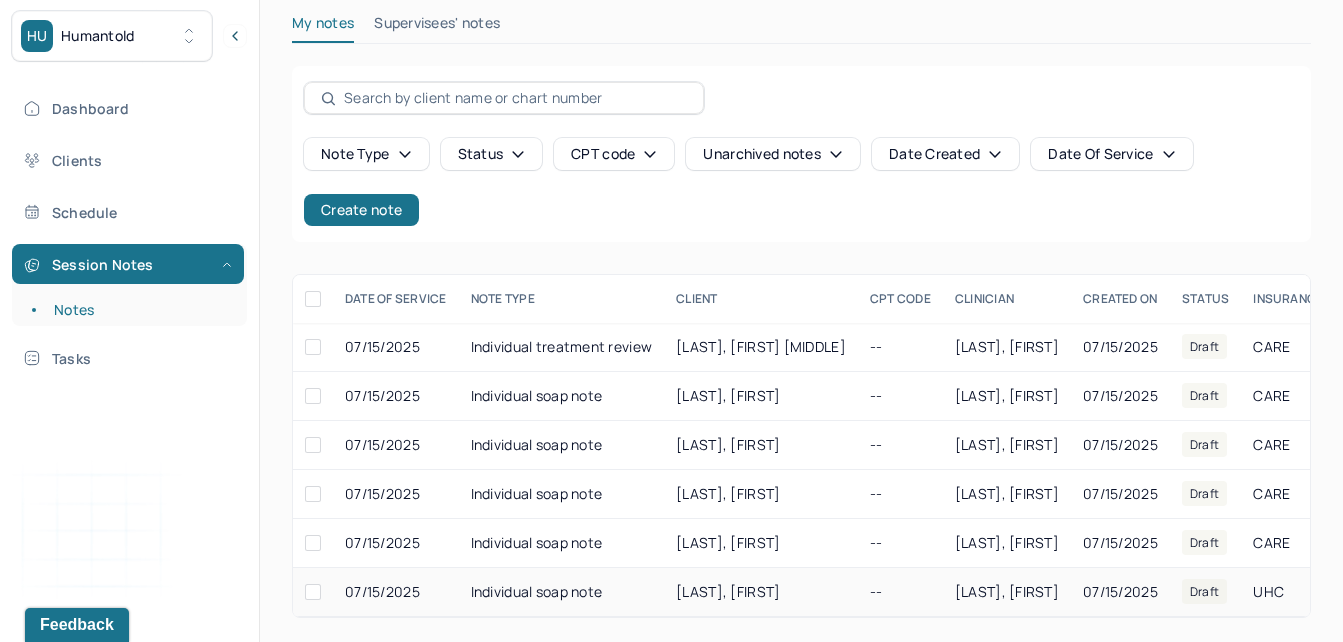 click on "[LAST], [FIRST]" at bounding box center (1007, 591) 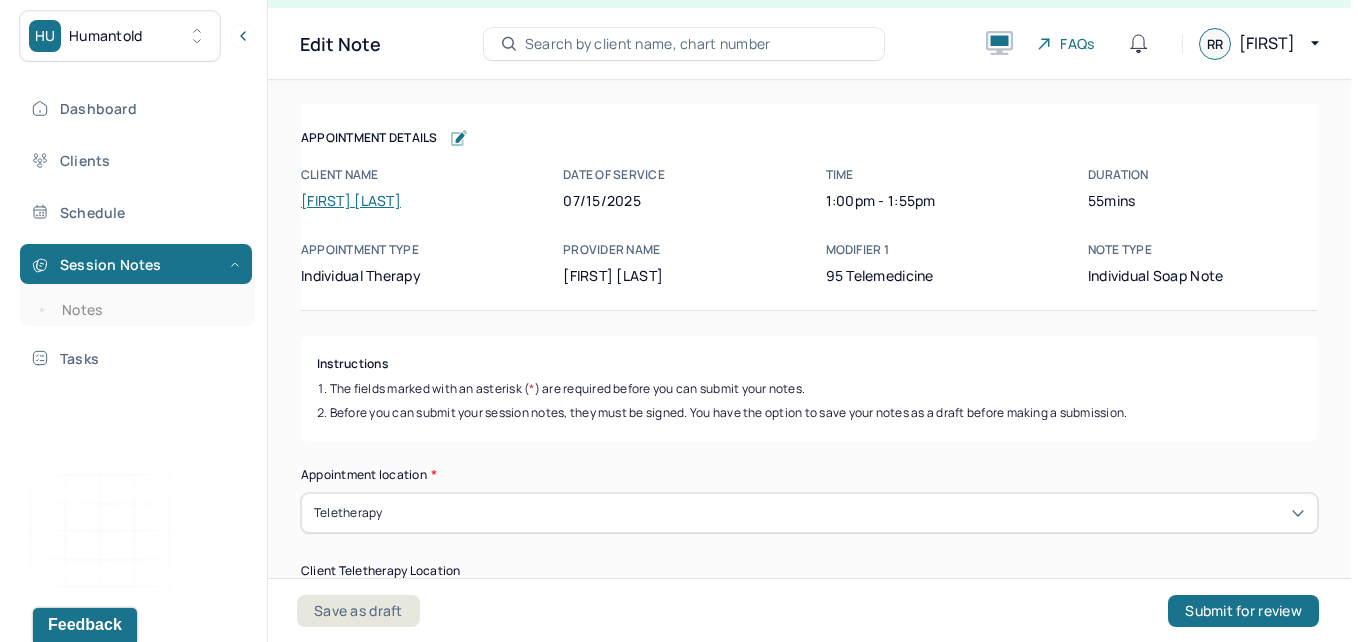 scroll, scrollTop: 36, scrollLeft: 0, axis: vertical 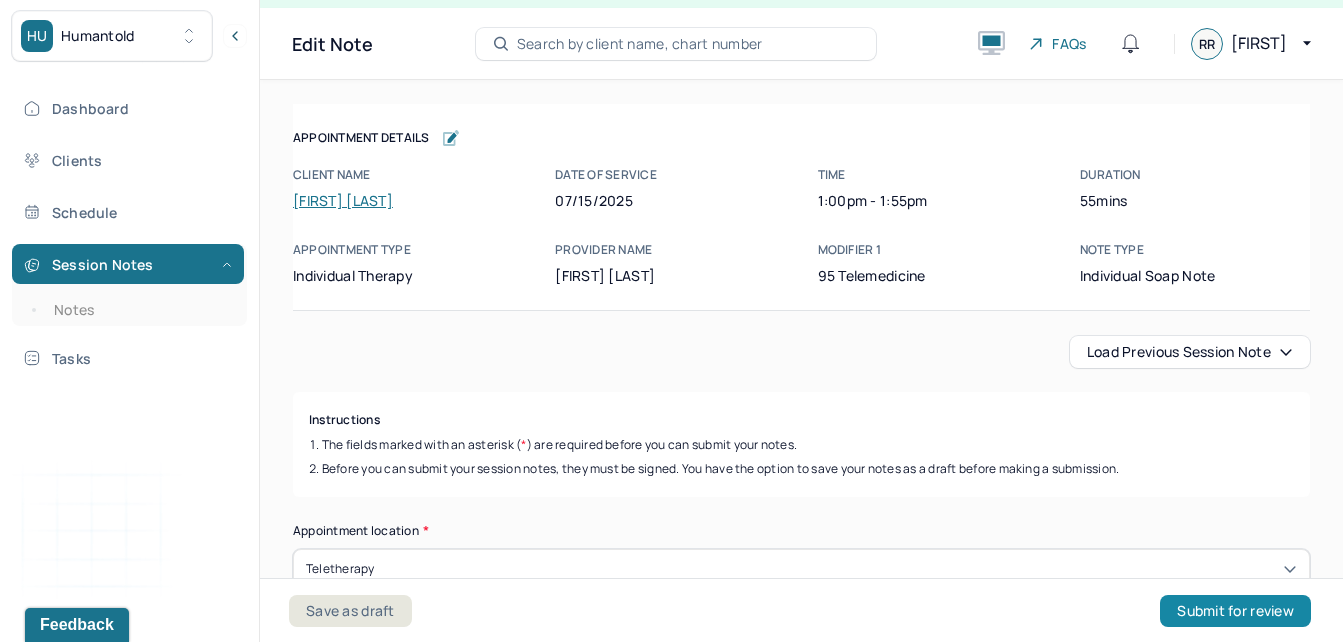 click on "Submit for review" at bounding box center (1235, 611) 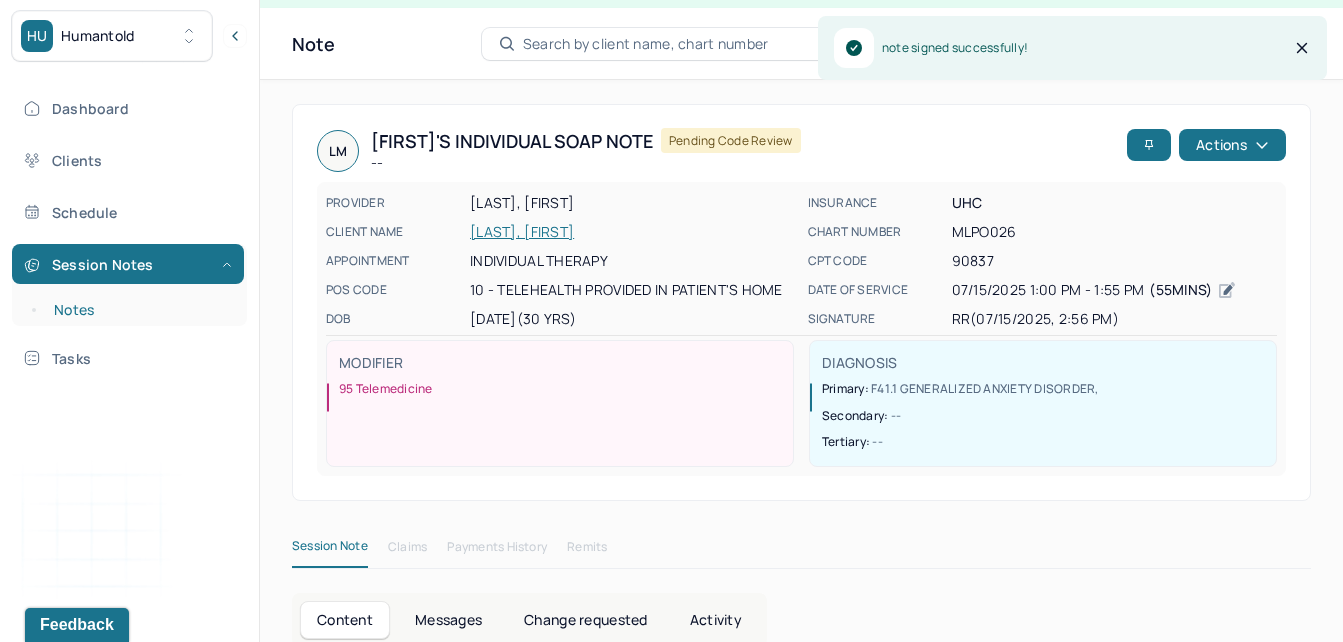 click on "Notes" at bounding box center (139, 310) 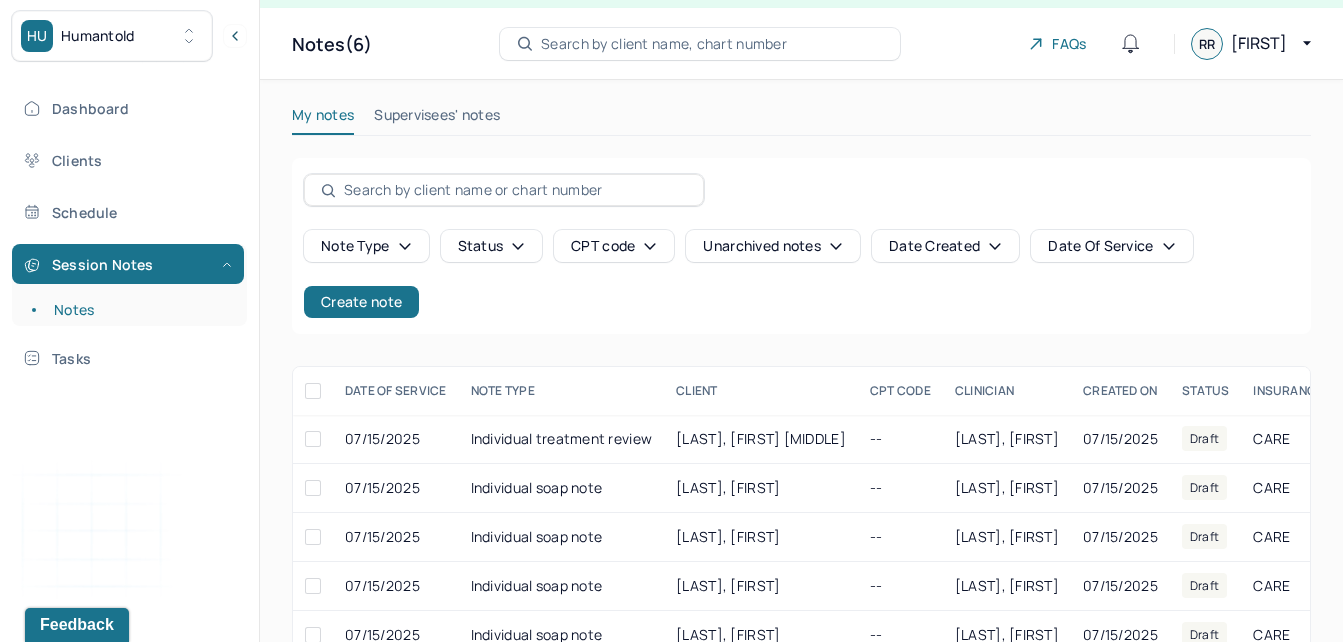 click on "Supervisees' notes" at bounding box center (437, 119) 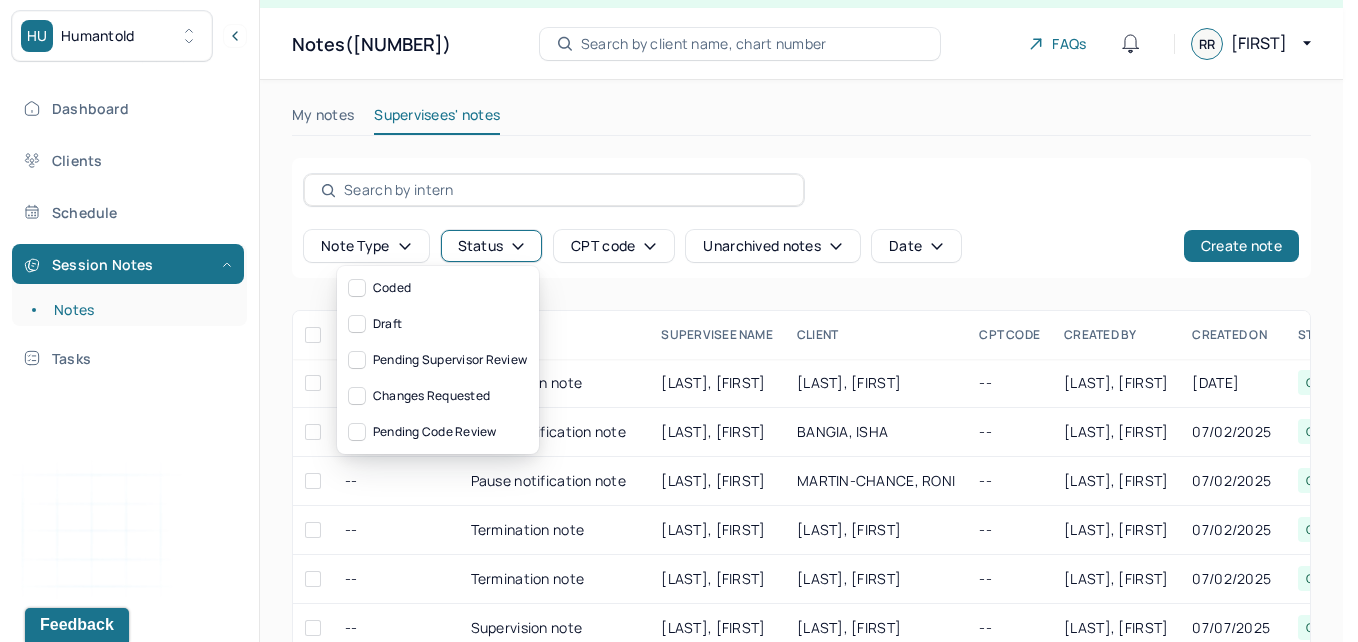 click on "Status" at bounding box center (492, 246) 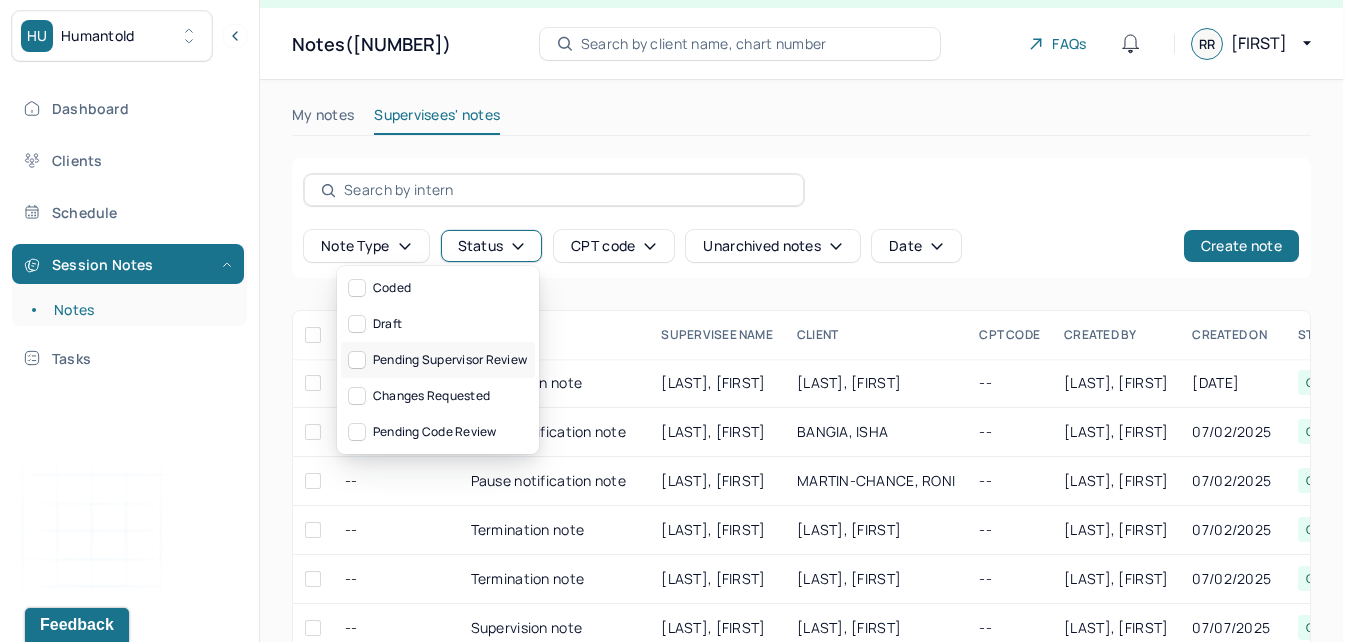click on "Pending supervisor review" at bounding box center [438, 360] 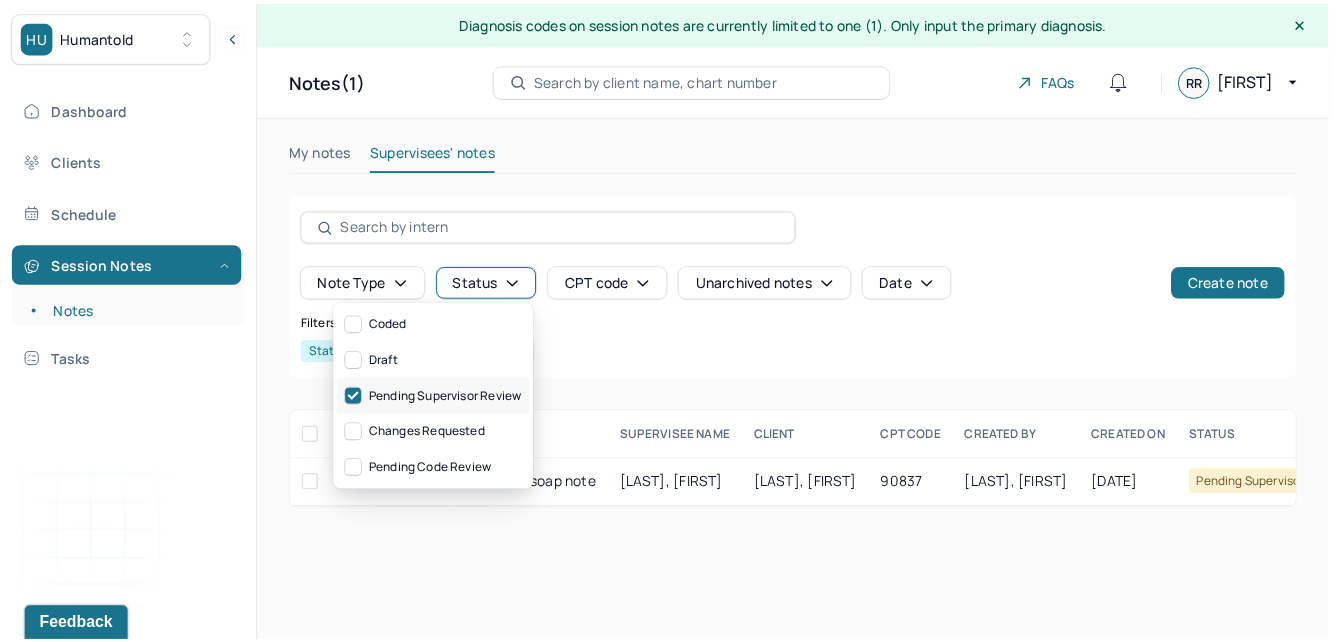 scroll, scrollTop: 0, scrollLeft: 0, axis: both 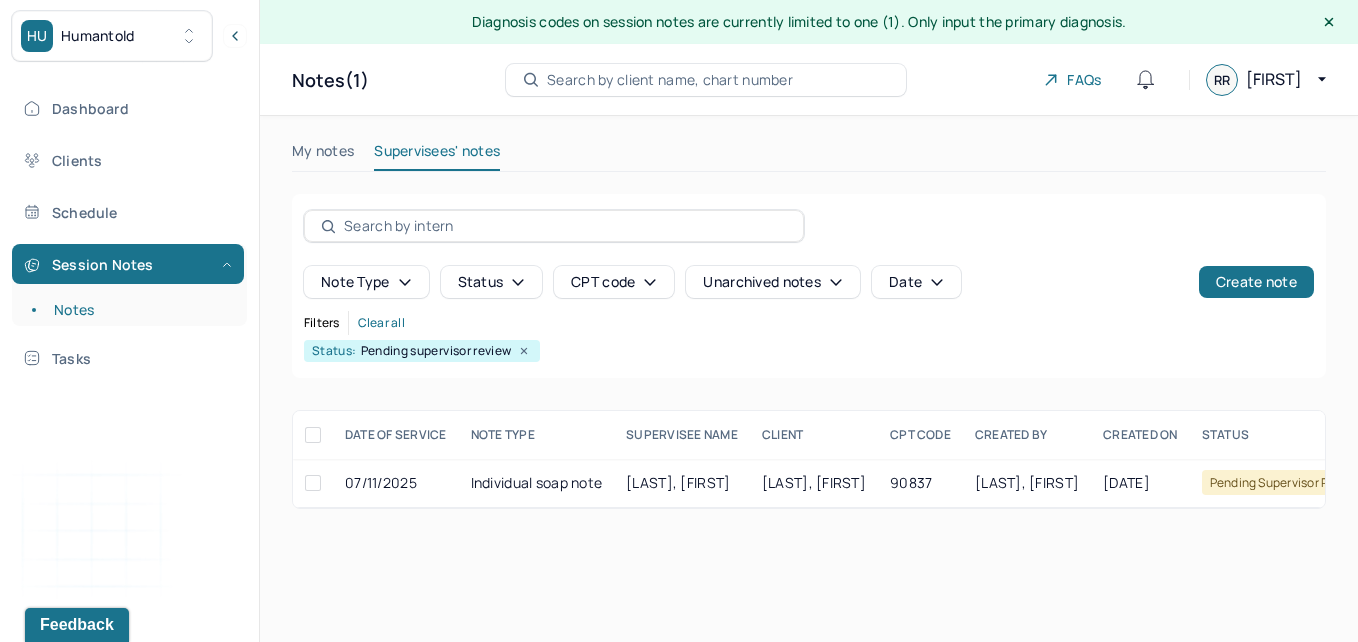click on "Status" at bounding box center [492, 282] 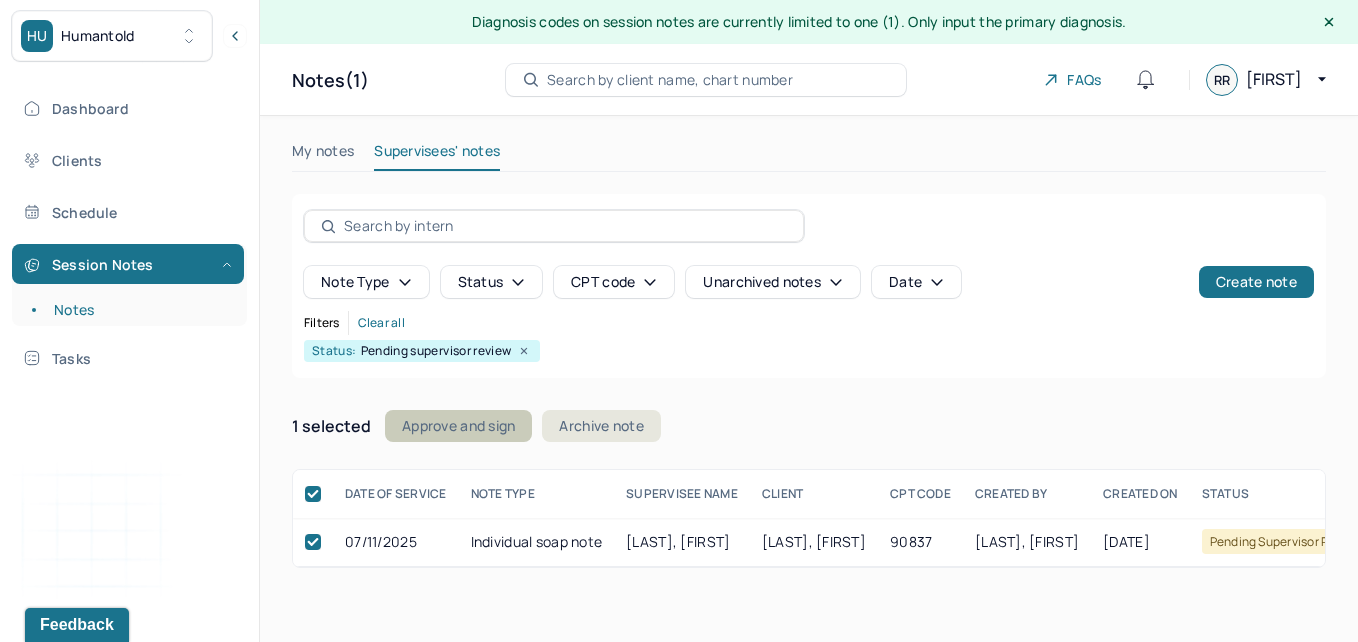 click on "Approve and sign" at bounding box center (458, 426) 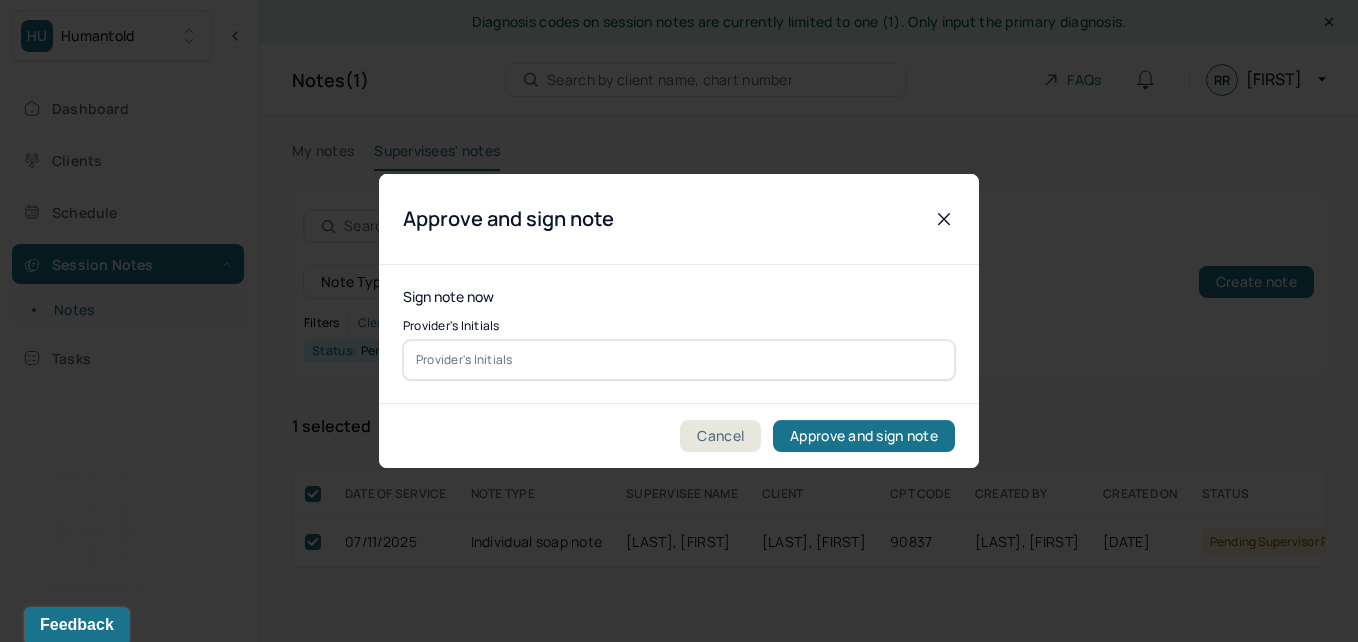 click at bounding box center (679, 360) 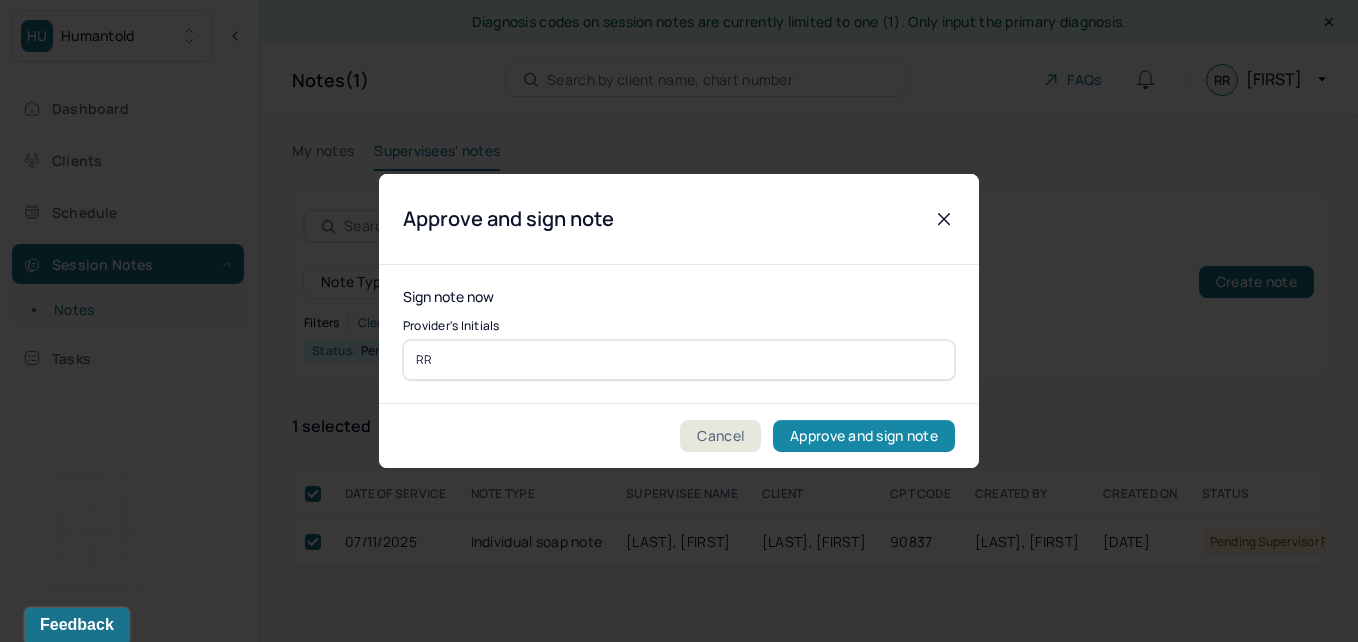 type on "RR" 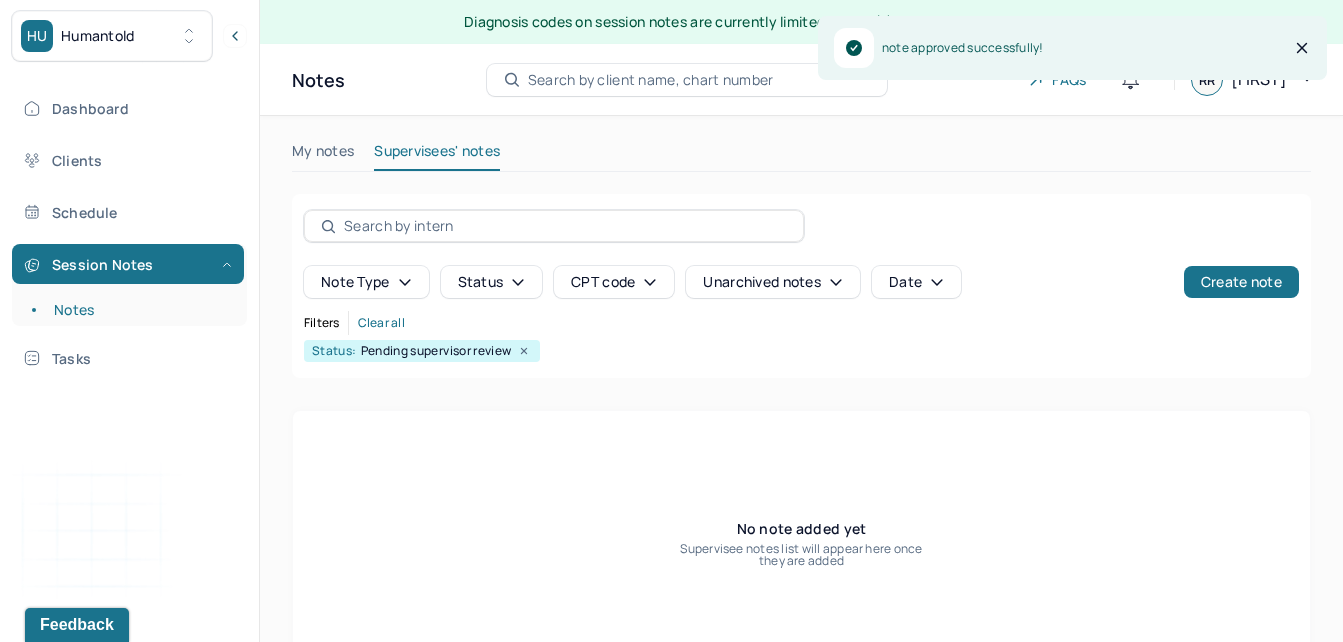 click on "Dashboard Clients Schedule Session Notes Notes Tasks" at bounding box center (129, 233) 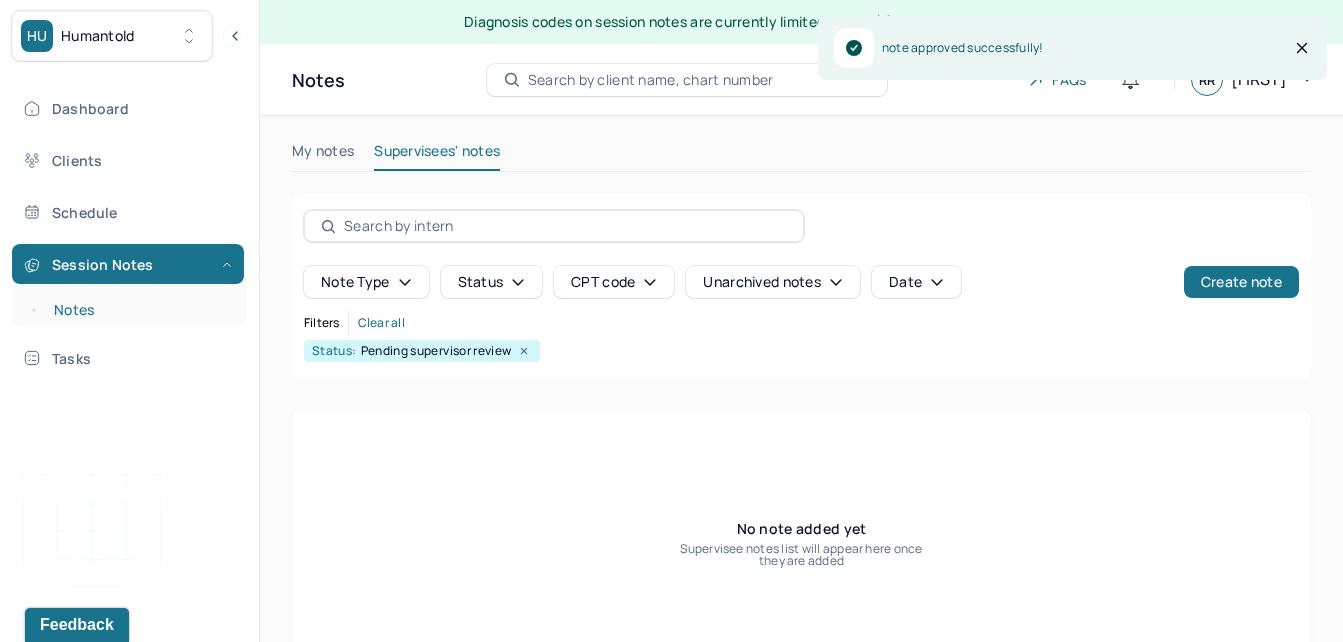 click on "Notes" at bounding box center [139, 310] 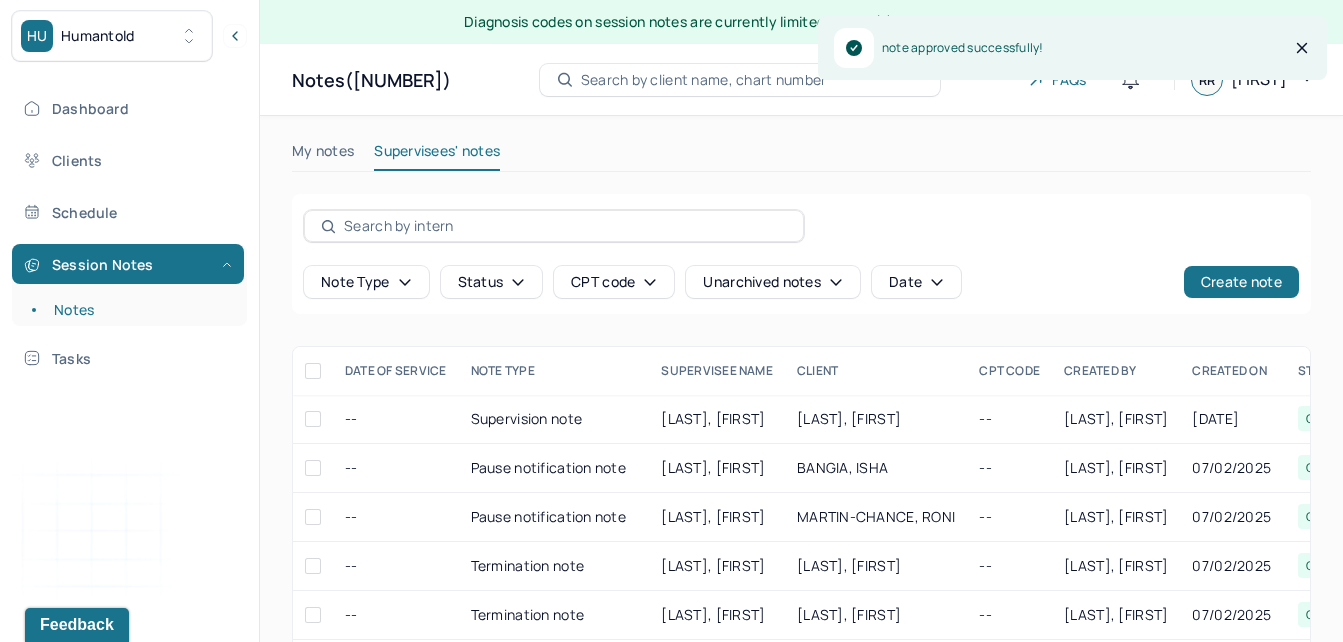 click on "My notes" at bounding box center (323, 155) 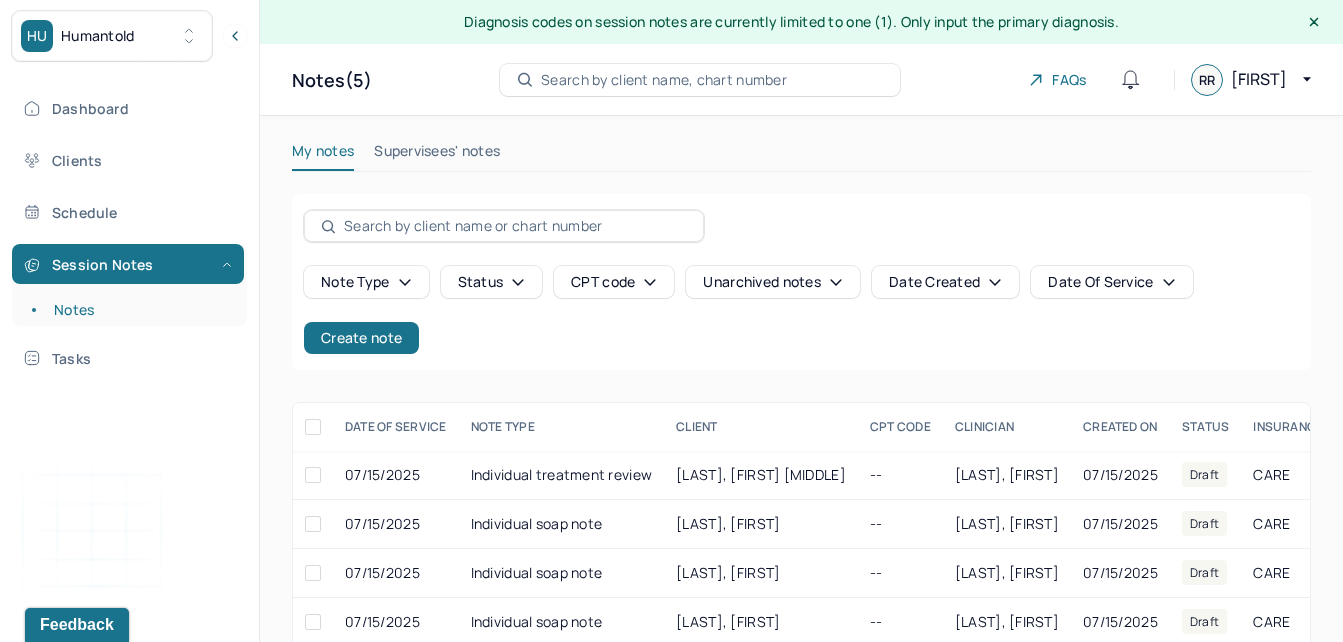 scroll, scrollTop: 94, scrollLeft: 0, axis: vertical 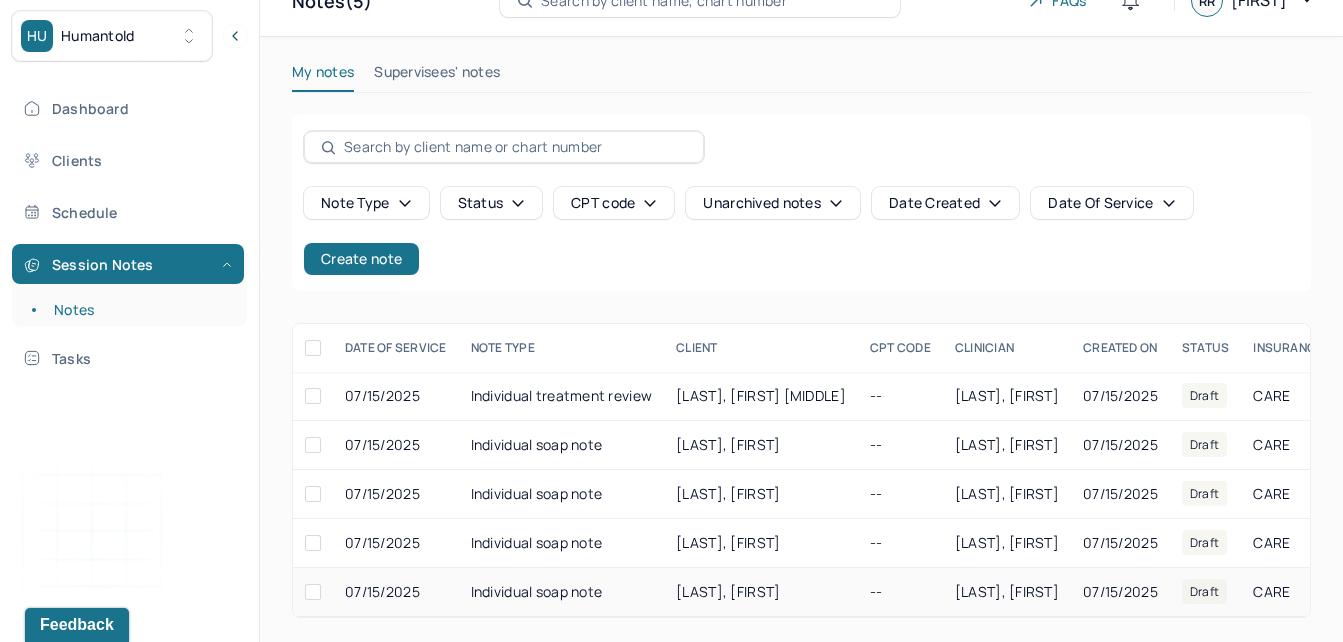 click on "[LAST], [FIRST]" at bounding box center (761, 592) 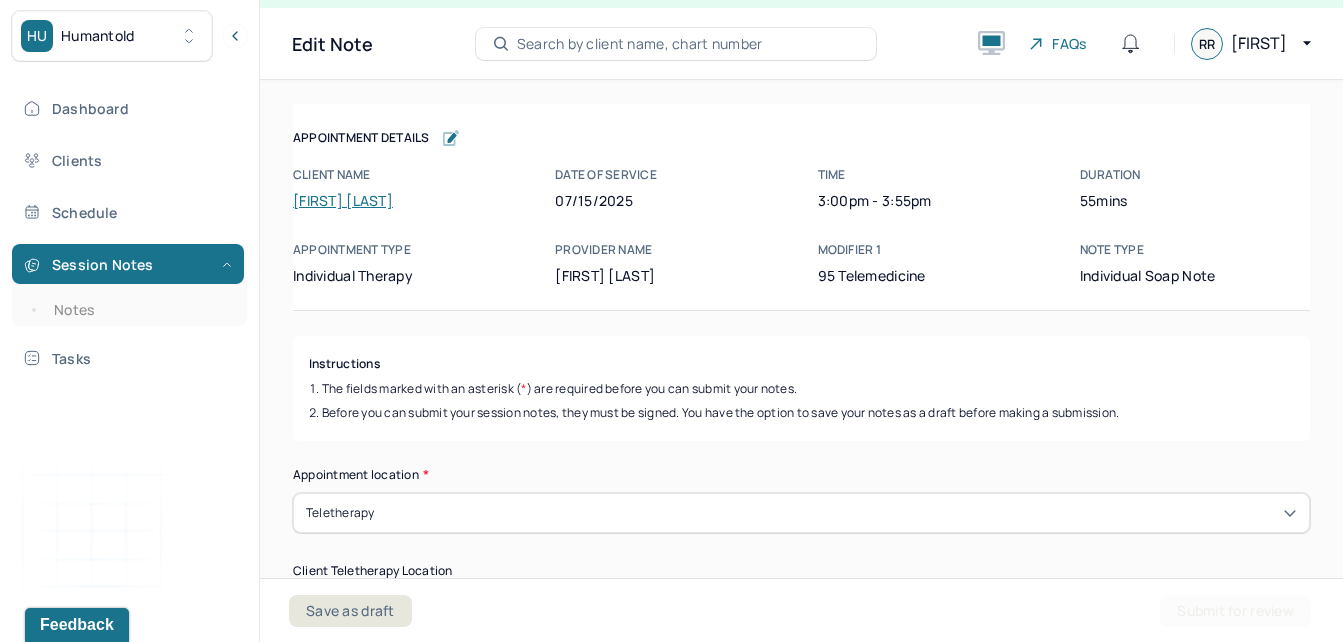 scroll, scrollTop: 36, scrollLeft: 0, axis: vertical 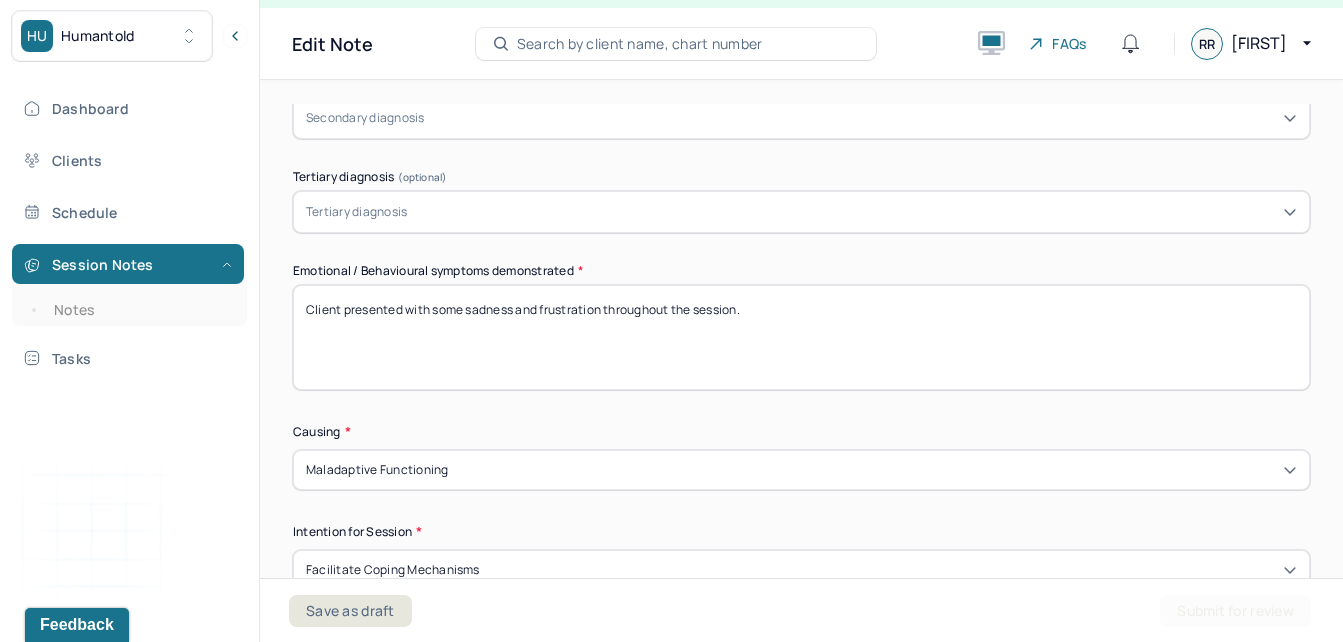 drag, startPoint x: 605, startPoint y: 310, endPoint x: 487, endPoint y: 297, distance: 118.71394 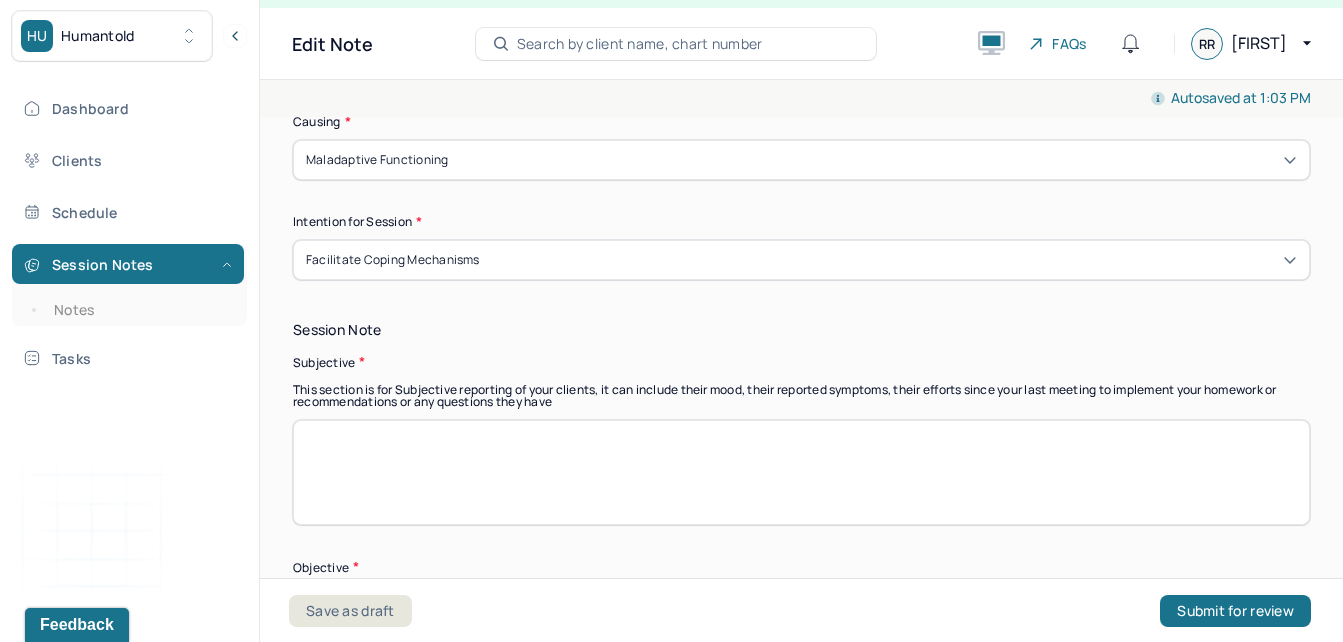 scroll, scrollTop: 1241, scrollLeft: 0, axis: vertical 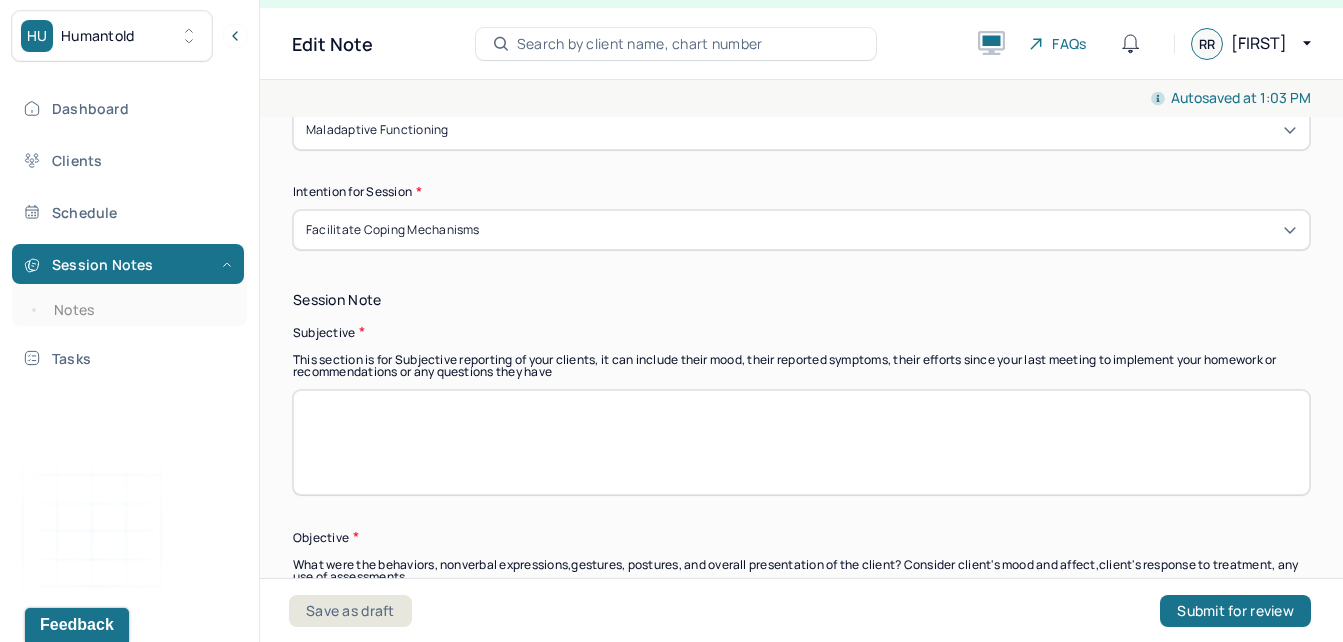 type on "Client presented with some frustration throughout the session." 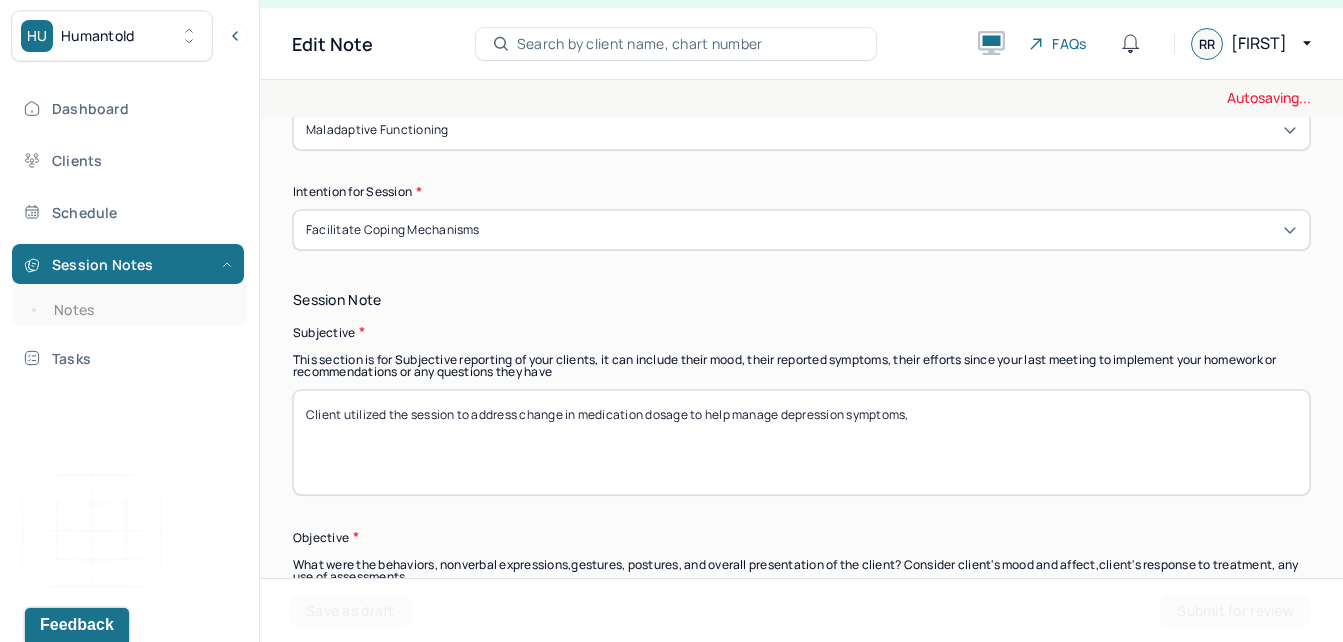 click on "Client utilized the session to address change in medication dosage to help manage depression symtpoms," at bounding box center [801, 442] 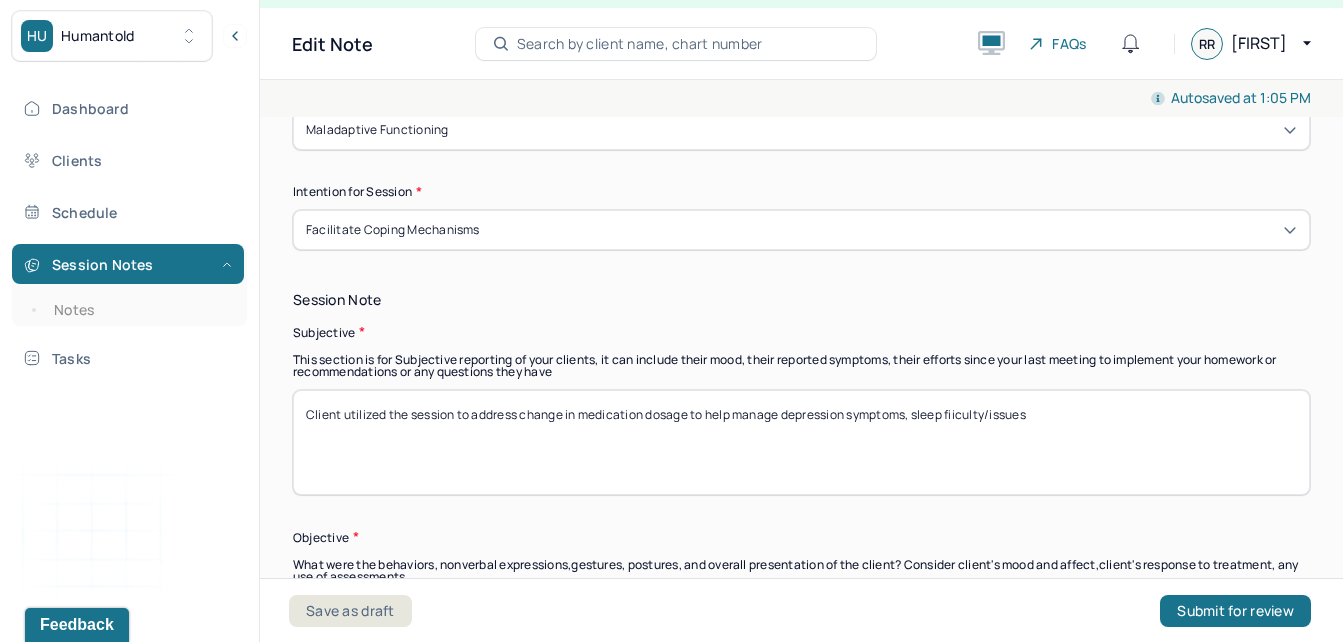 click on "Client utilized the session to address change in medication dosage to help manage depression symptoms, sleep fiiculty/issuesm" at bounding box center [801, 442] 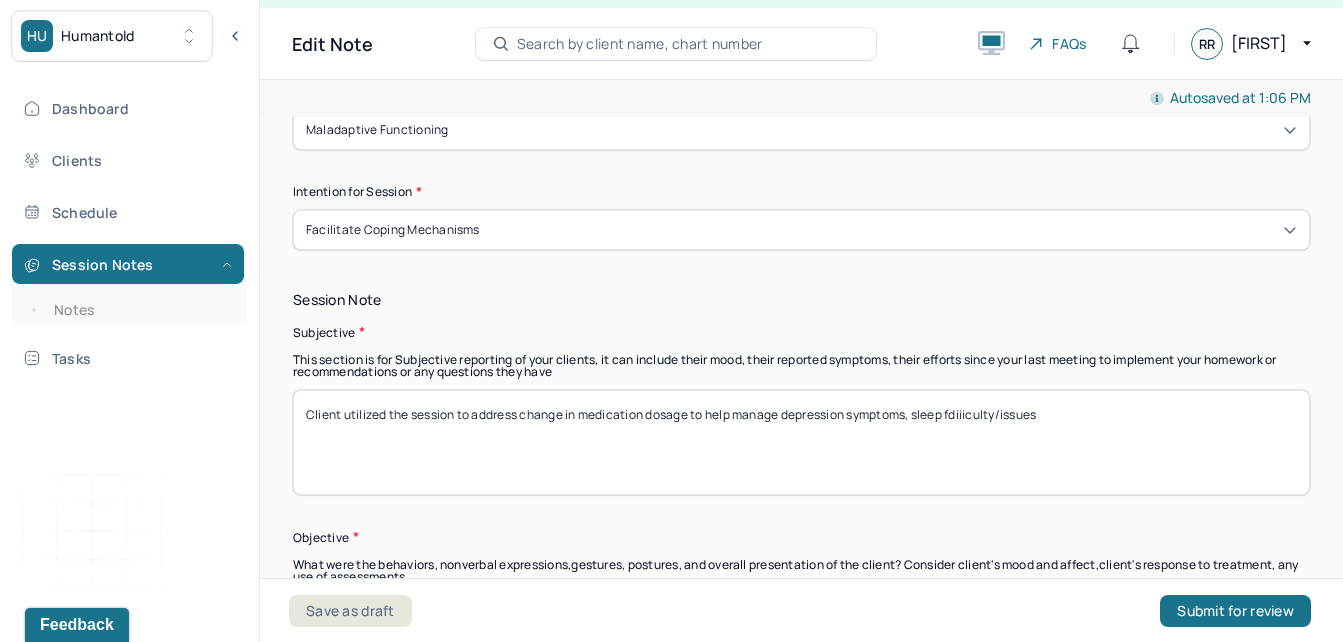 click on "Client utilized the session to address change in medication dosage to help manage depression symptoms, sleep fdiiiculty/issues" at bounding box center (801, 442) 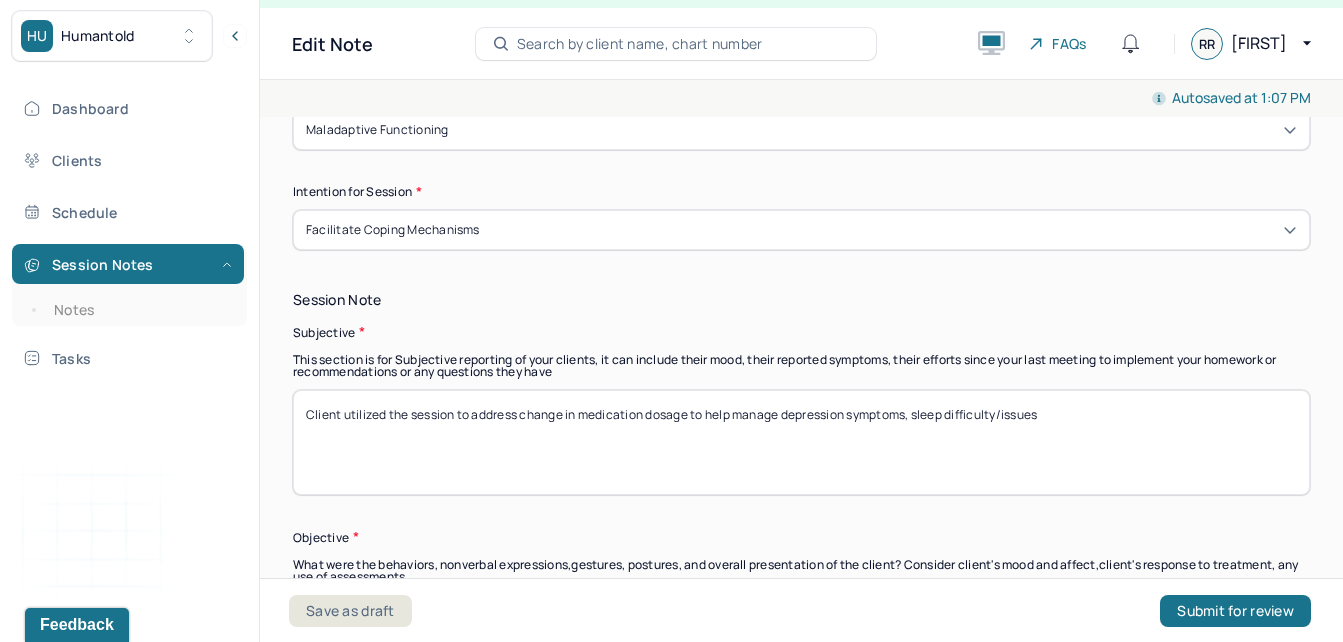 click on "Client utilized the session to address change in medication dosage to help manage depression symptoms, sleep difficulty/issues" at bounding box center [801, 442] 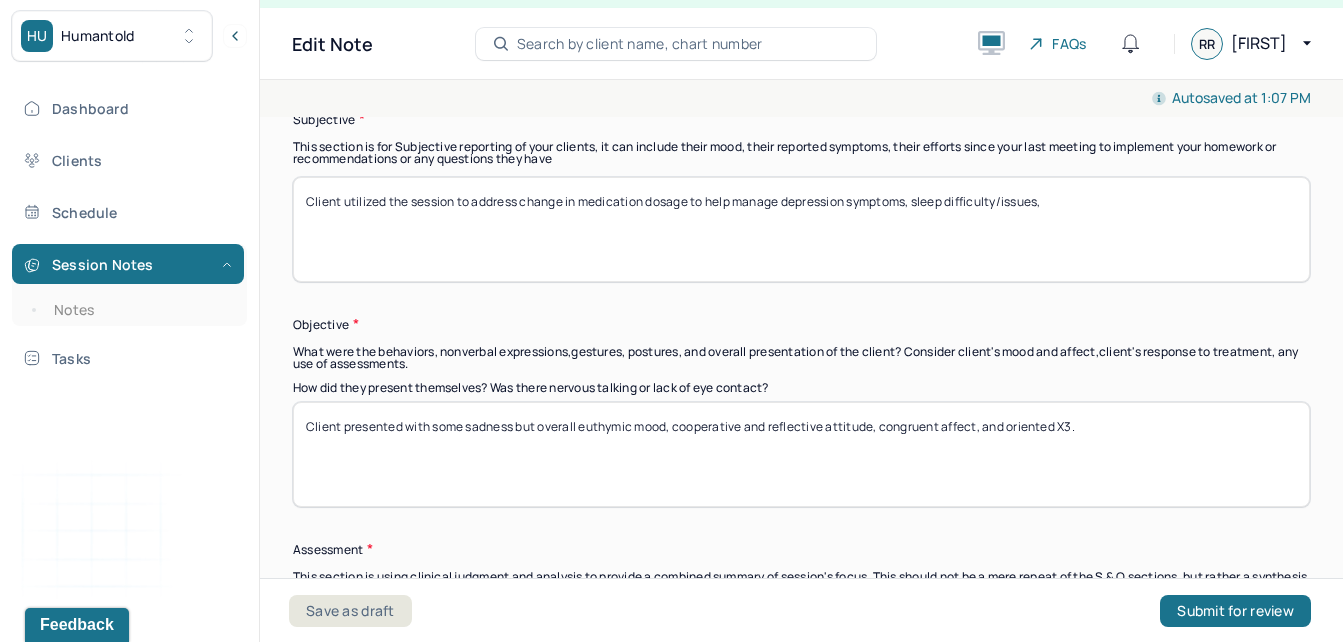 scroll, scrollTop: 1425, scrollLeft: 0, axis: vertical 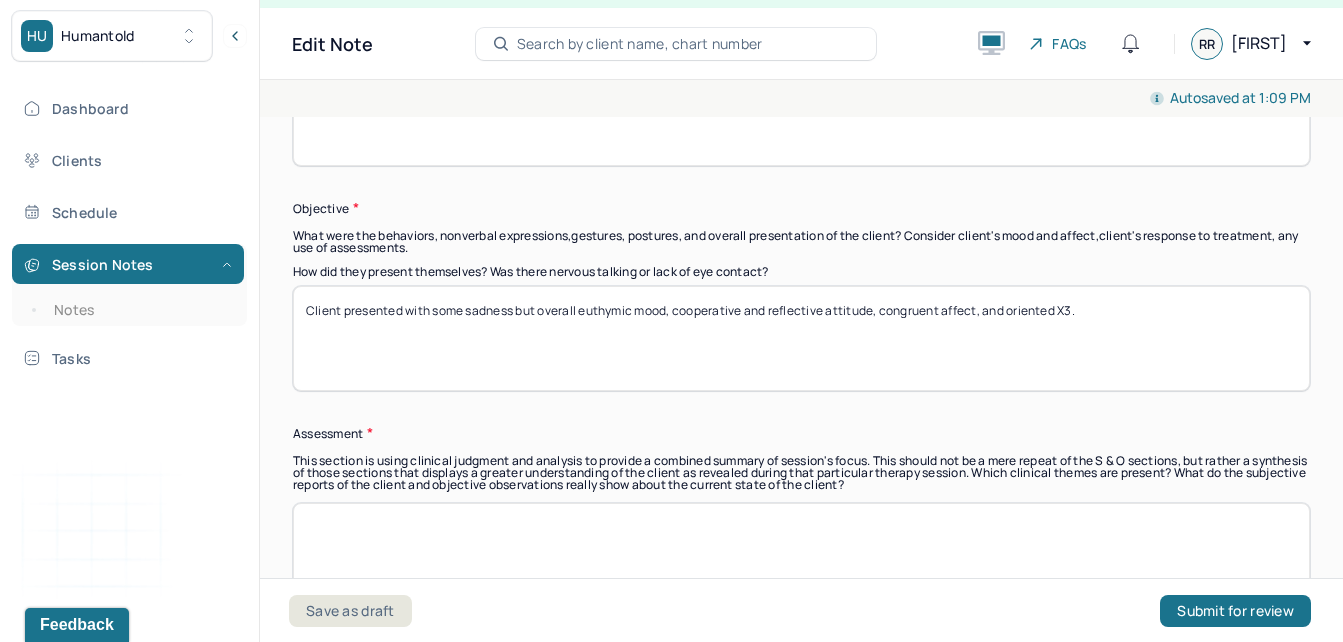 type on "Client utilized the session to address change in medication dosage to help manage depression symptoms, sleep difficulty/issues, organizing tasks around the house/time management, and navigating interpersonal relationships." 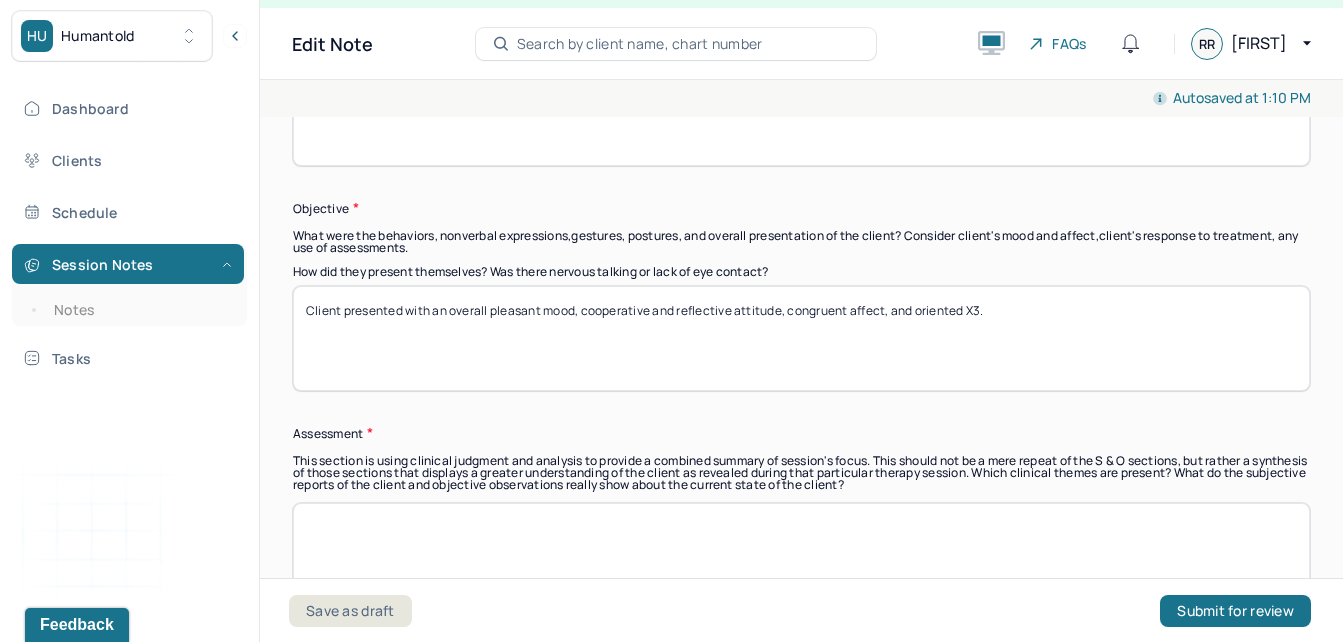 click on "Client presented with an overall pleasant mood, cooperative and reflective attitude, congruent affect, and oriented X3." at bounding box center (801, 338) 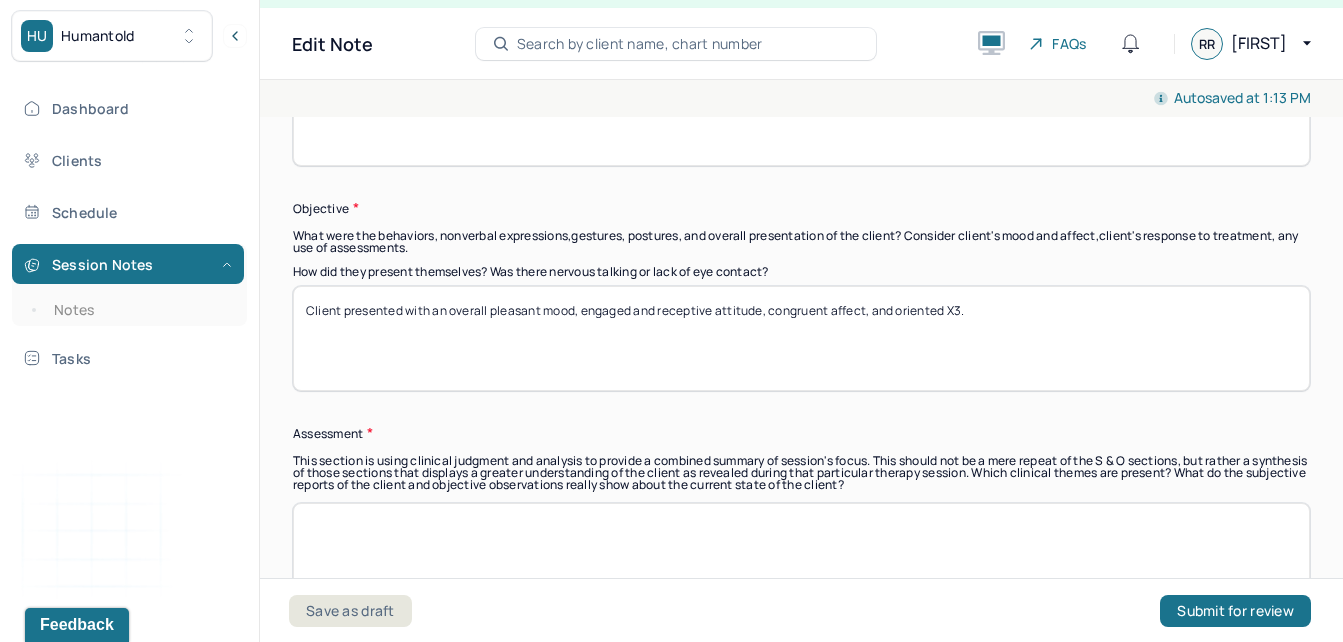 click on "Client presented with an overall pleasant mood, engaged and receptive attitude, congruent affect, and oriented X3." at bounding box center (801, 338) 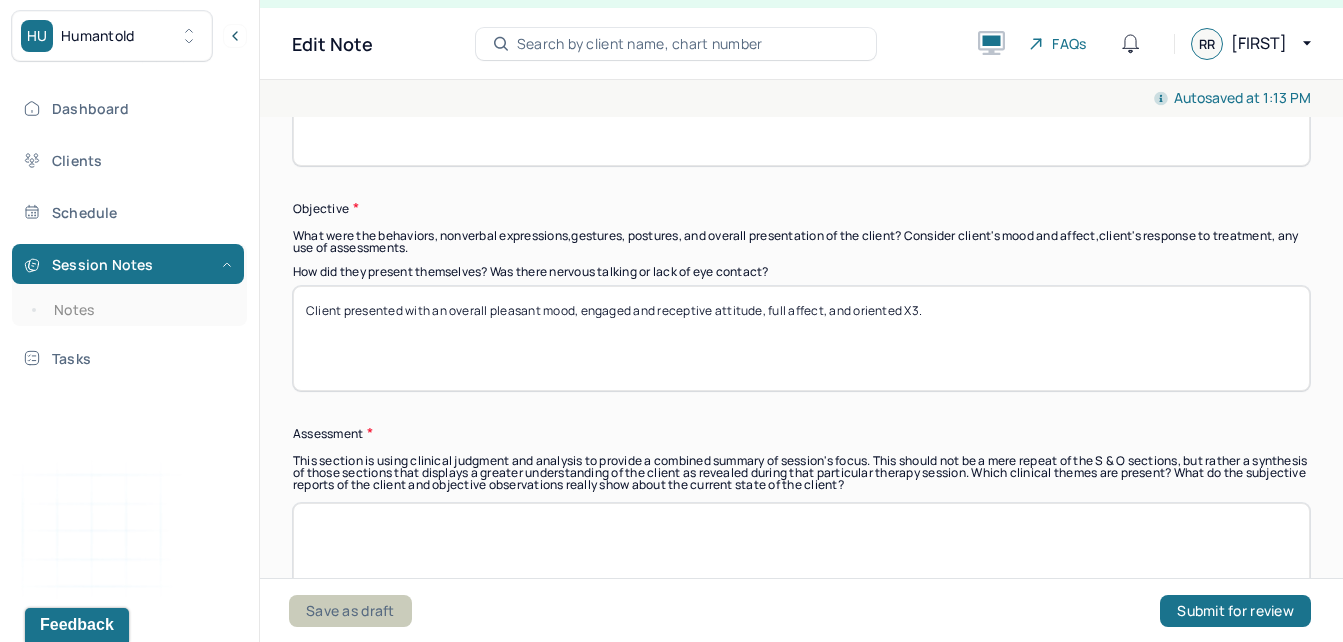 type on "Client presented with an overall pleasant mood, engaged and receptive attitude, full affect, and oriented X3." 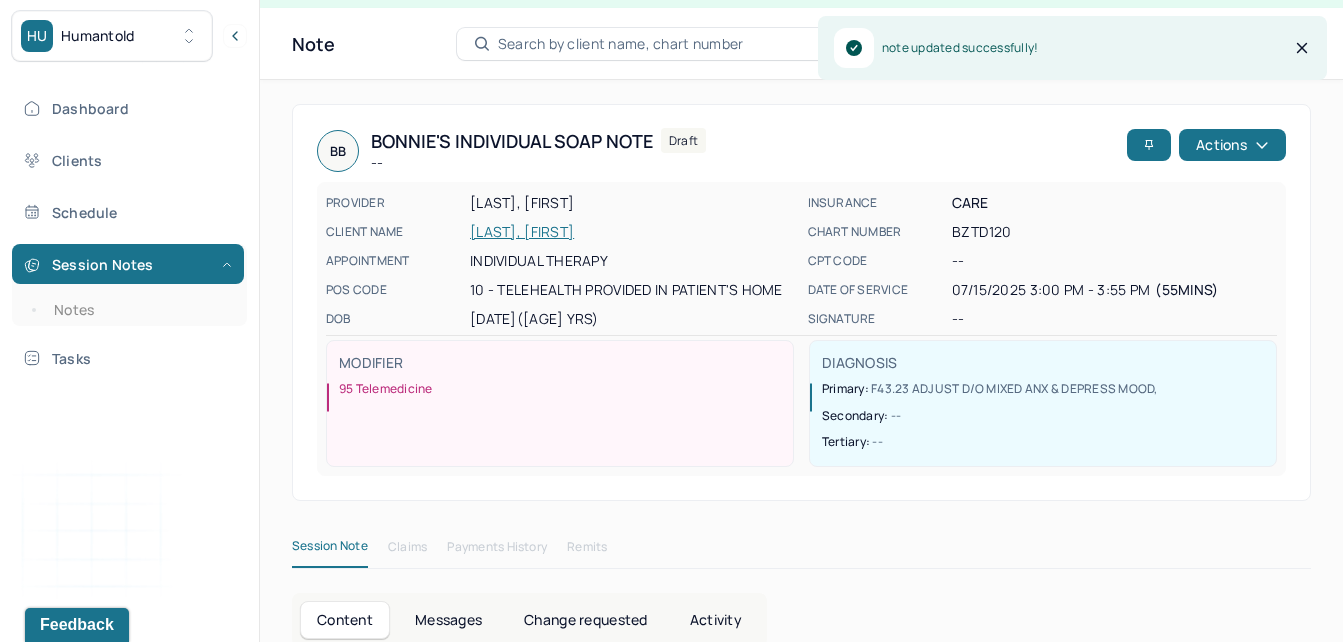 click on "CLIENT NAME [LAST], [FIRST]" at bounding box center [561, 232] 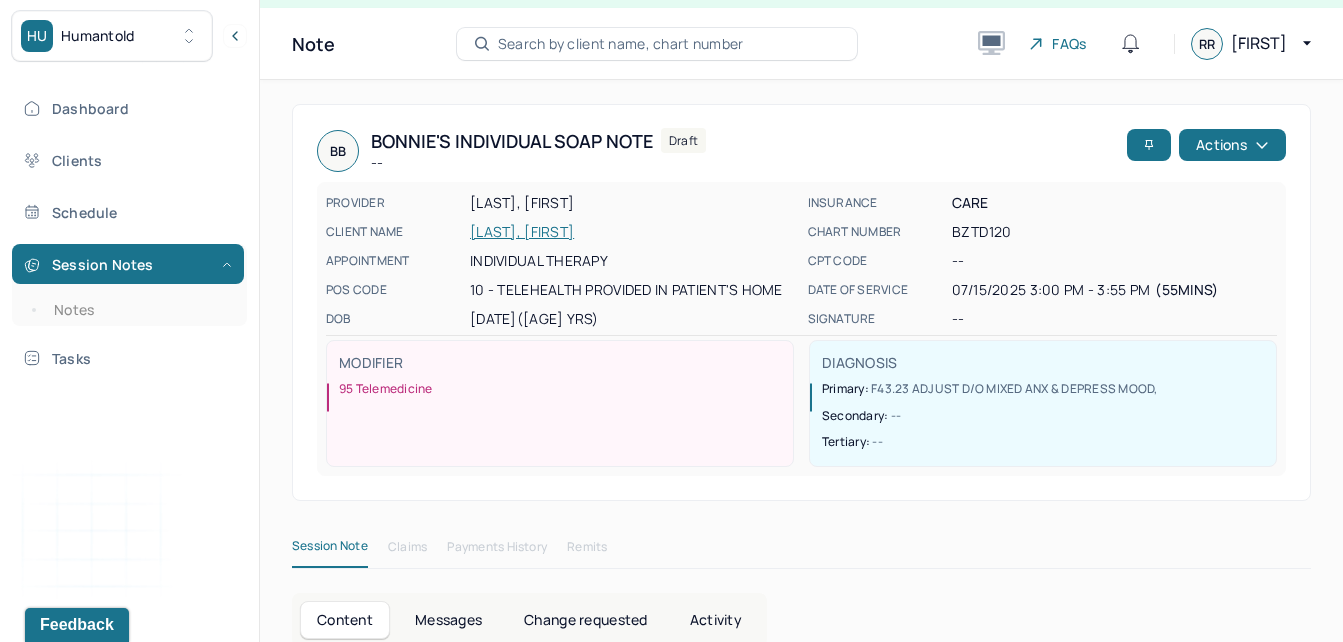 click on "[LAST], [FIRST]" at bounding box center (633, 232) 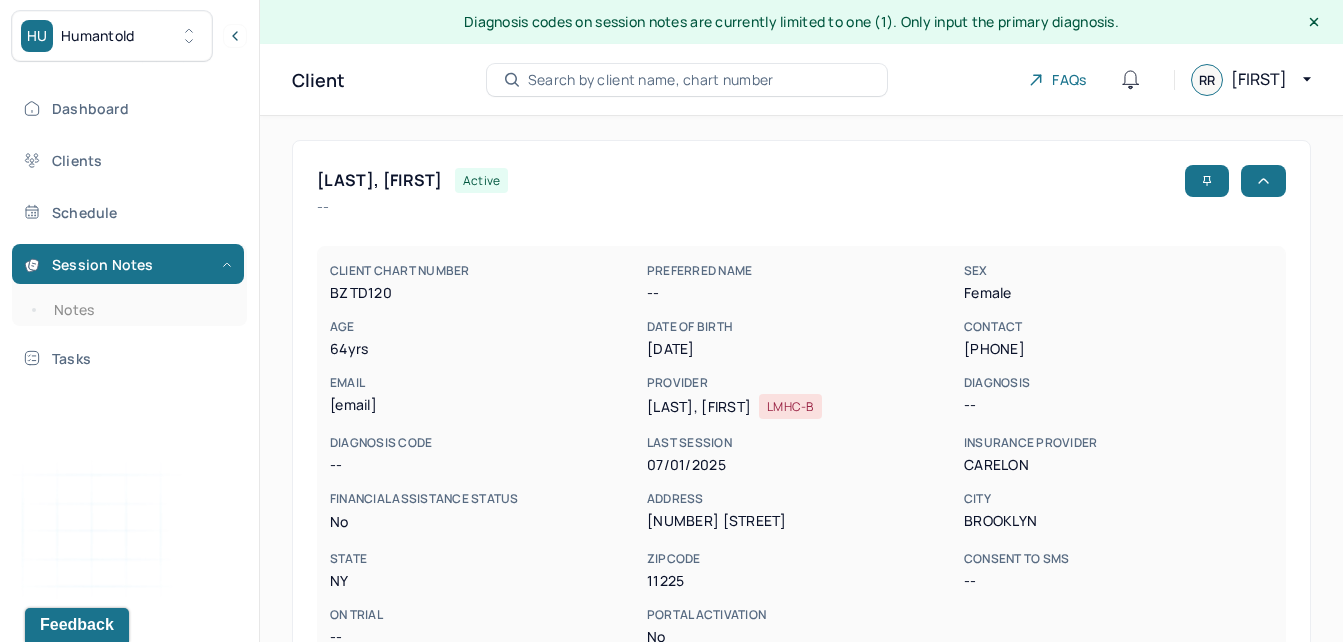 drag, startPoint x: 1349, startPoint y: 169, endPoint x: 726, endPoint y: 150, distance: 623.2897 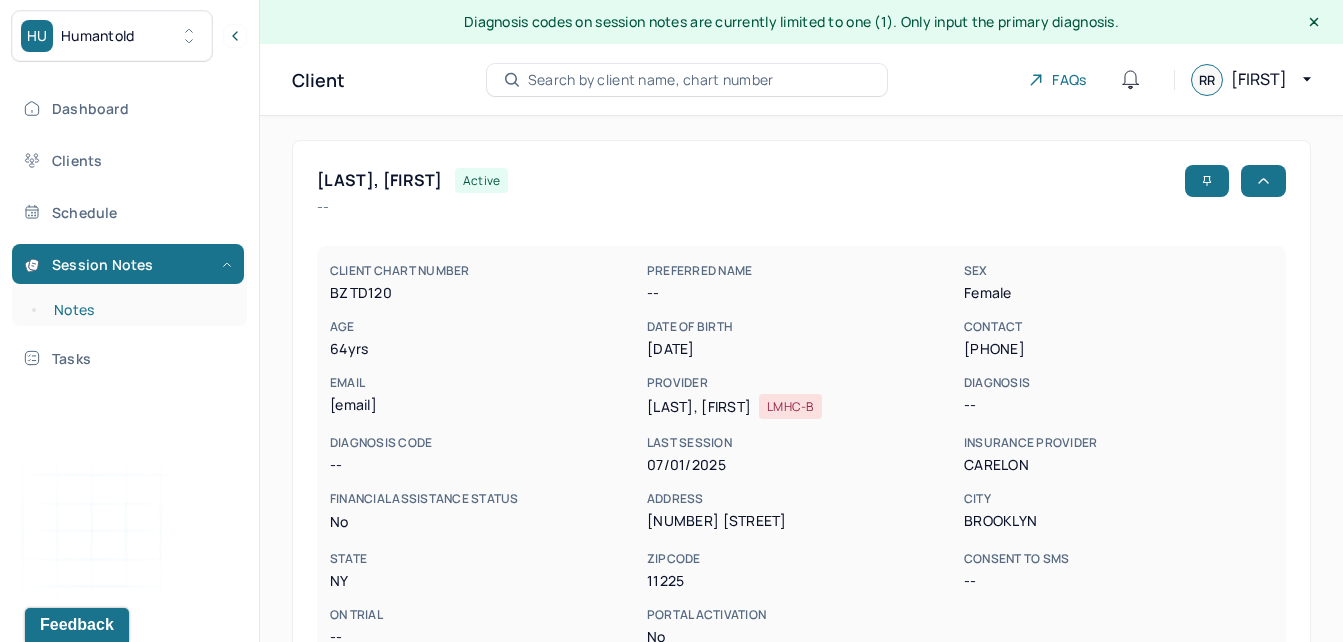 click on "Notes" at bounding box center [139, 310] 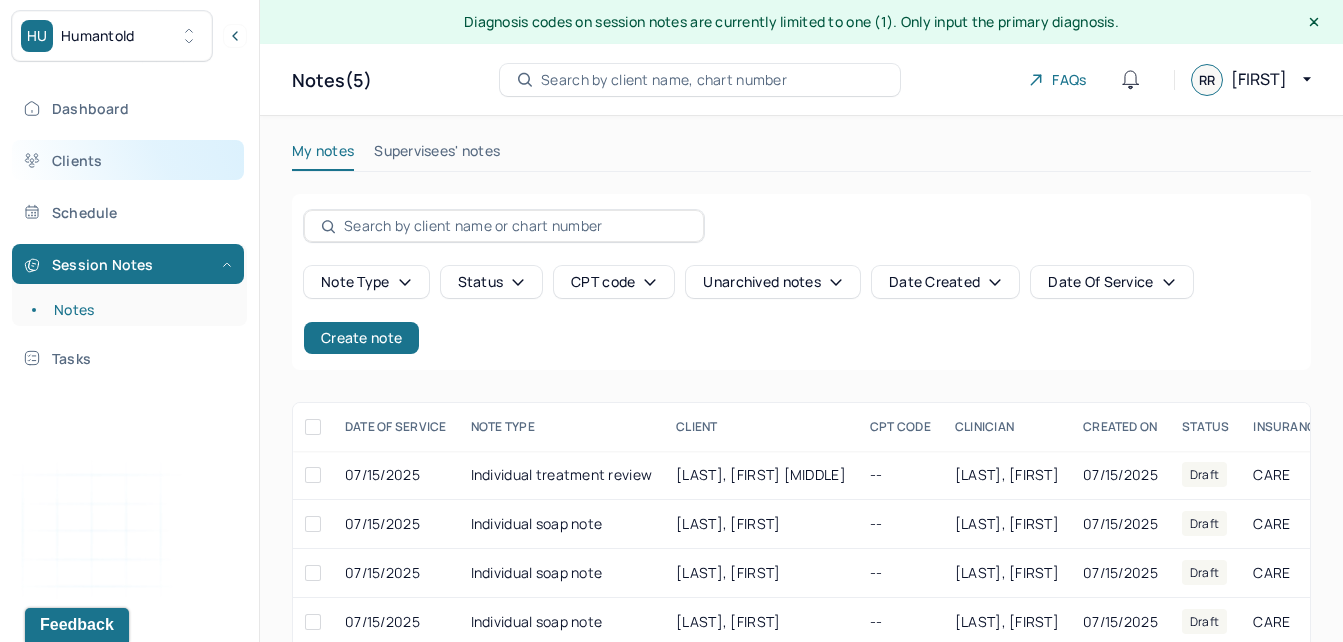 click on "Clients" at bounding box center (128, 160) 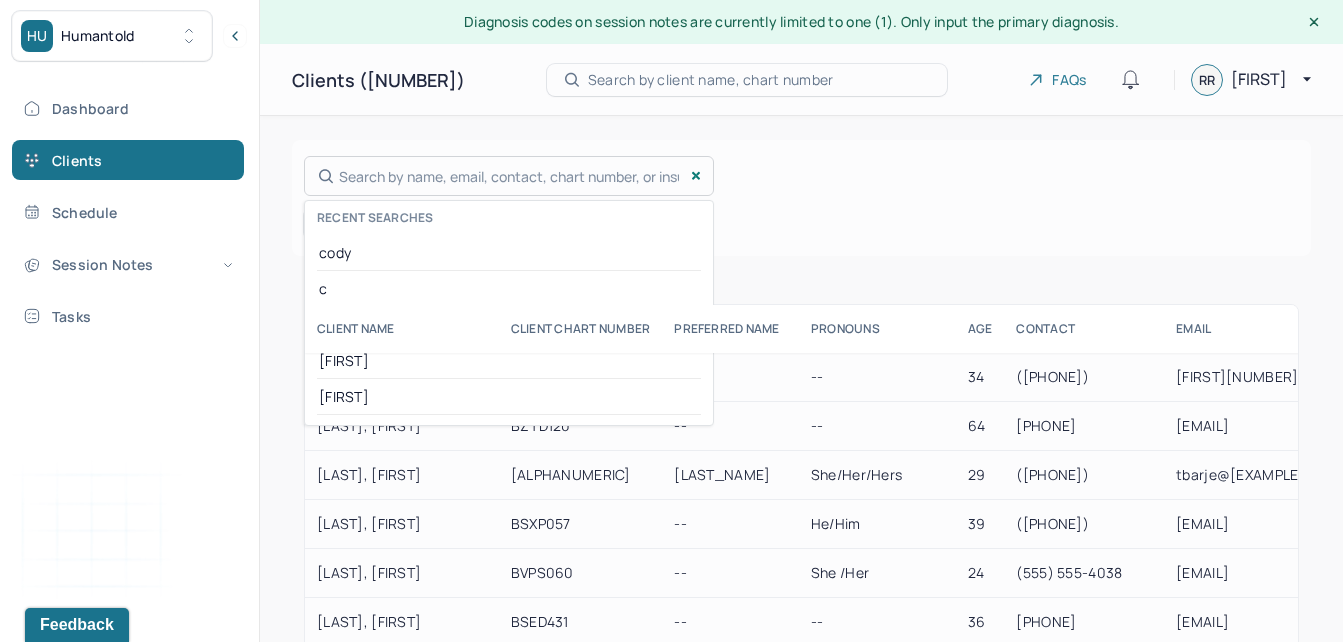 click on "Search by name, email, contact, chart number, or insurance id... Recent searches cody c co taylor fran" at bounding box center (509, 176) 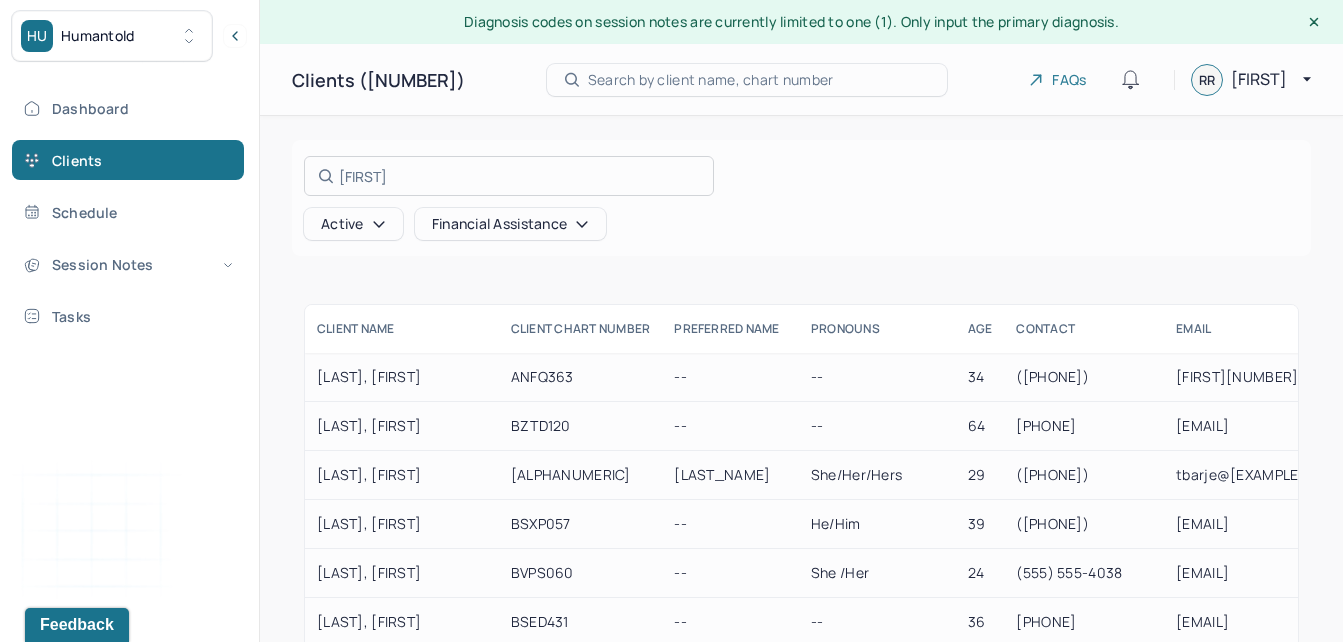 type on "[FIRST]" 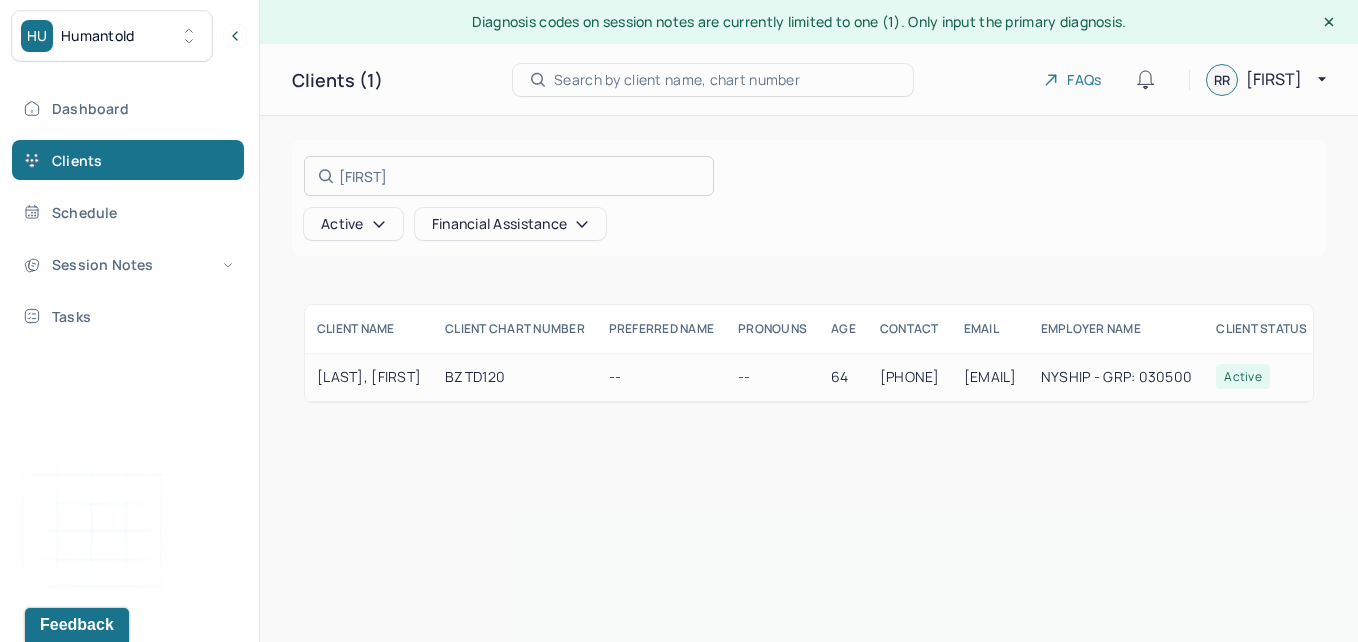 click at bounding box center (679, 321) 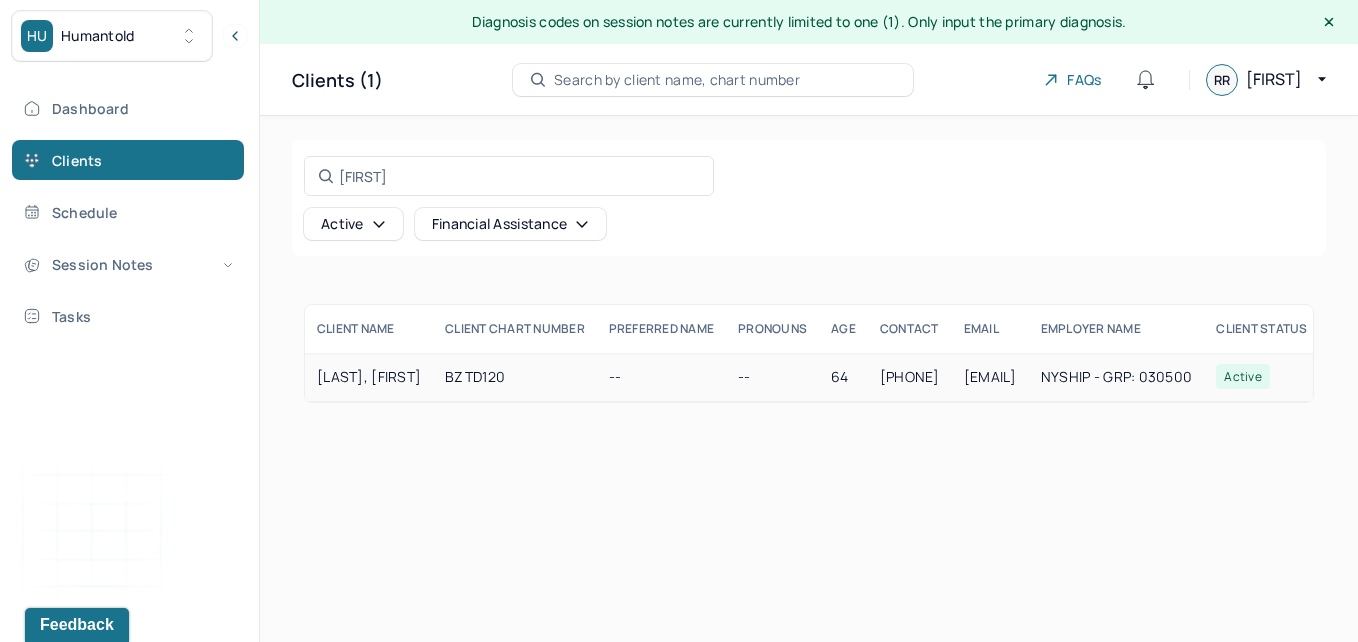 click on "BZTD120" at bounding box center (515, 377) 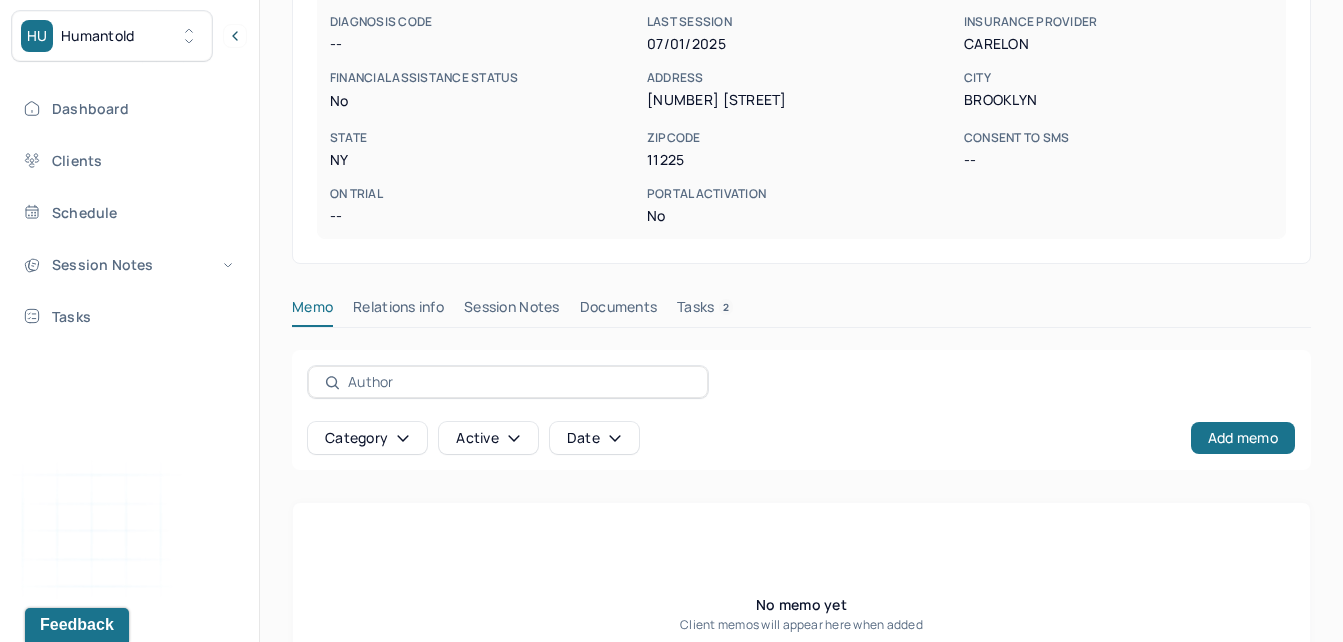 scroll, scrollTop: 427, scrollLeft: 0, axis: vertical 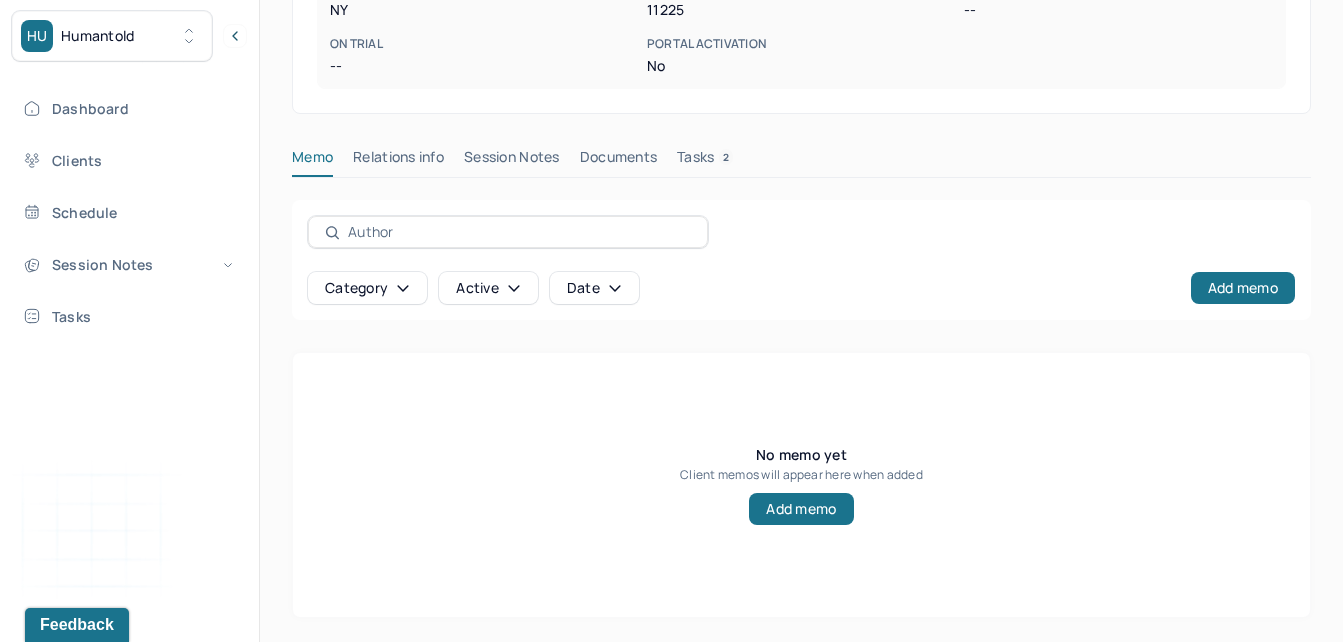 click on "Session Notes" at bounding box center (512, 161) 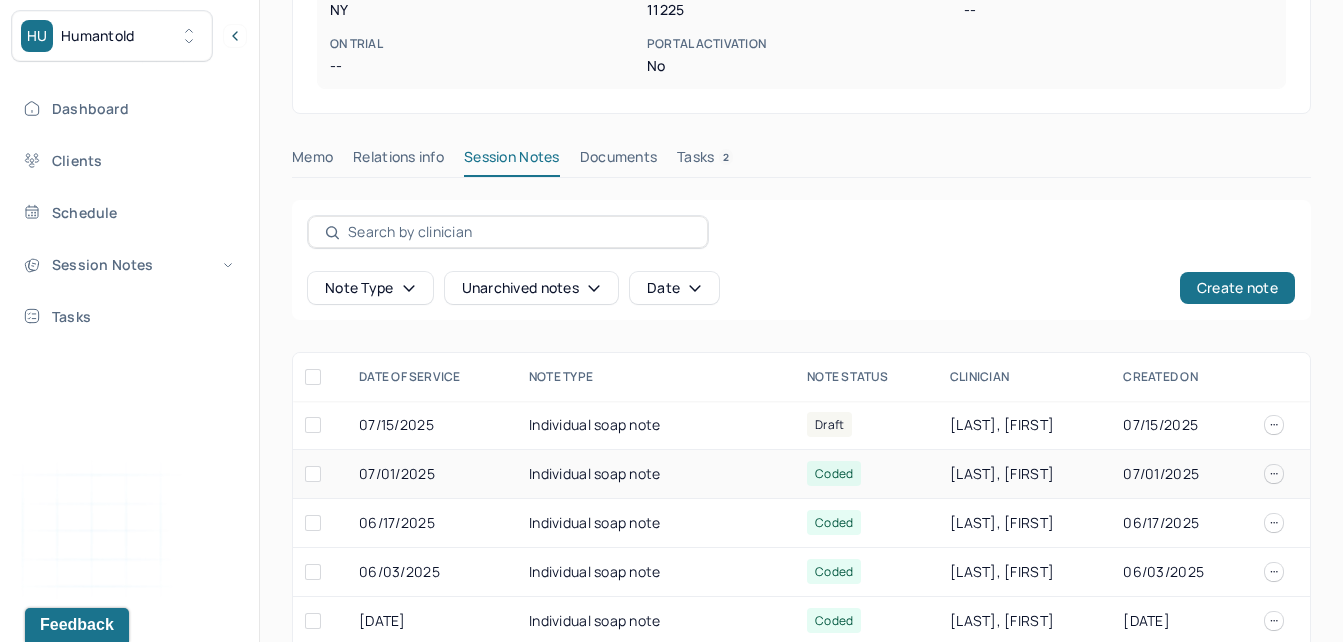 click on "07/01/2025" at bounding box center [432, 474] 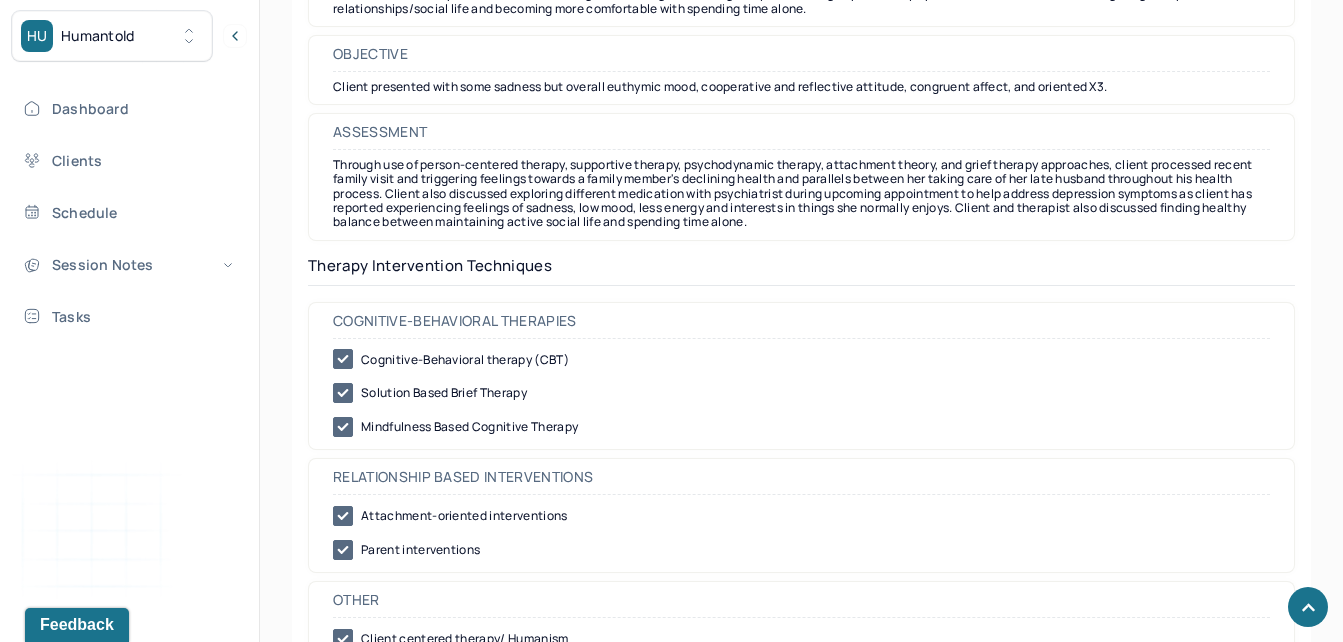 scroll, scrollTop: 1915, scrollLeft: 0, axis: vertical 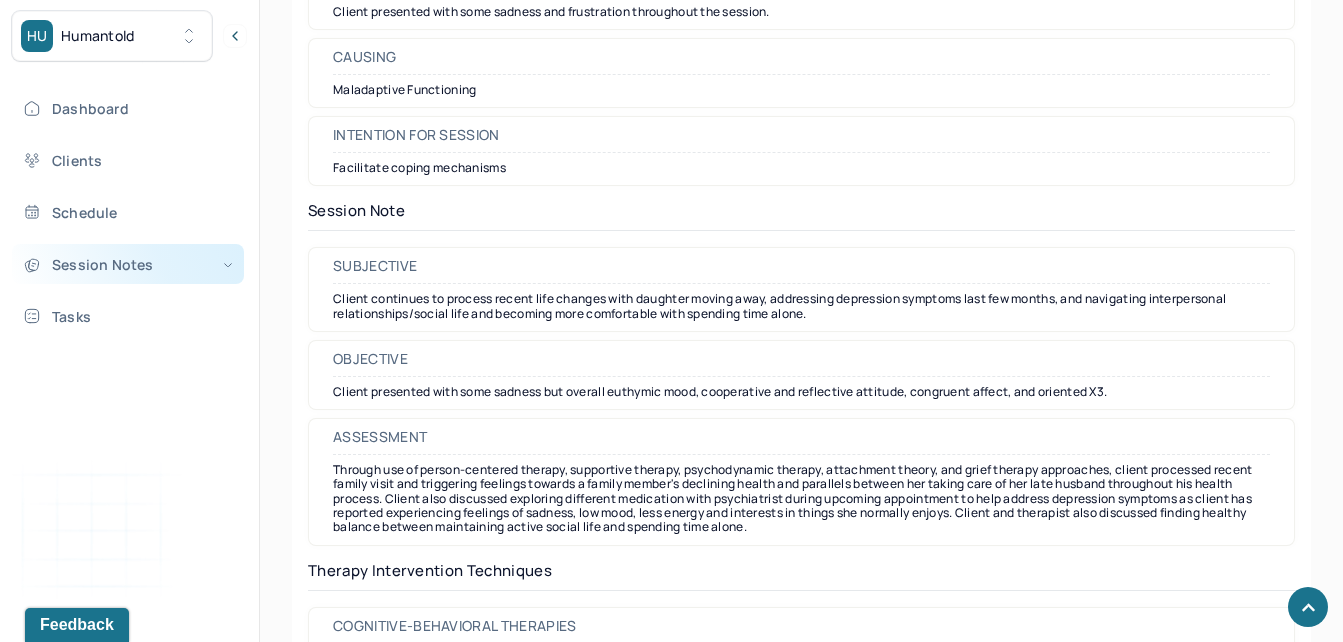click on "Session Notes" at bounding box center (128, 264) 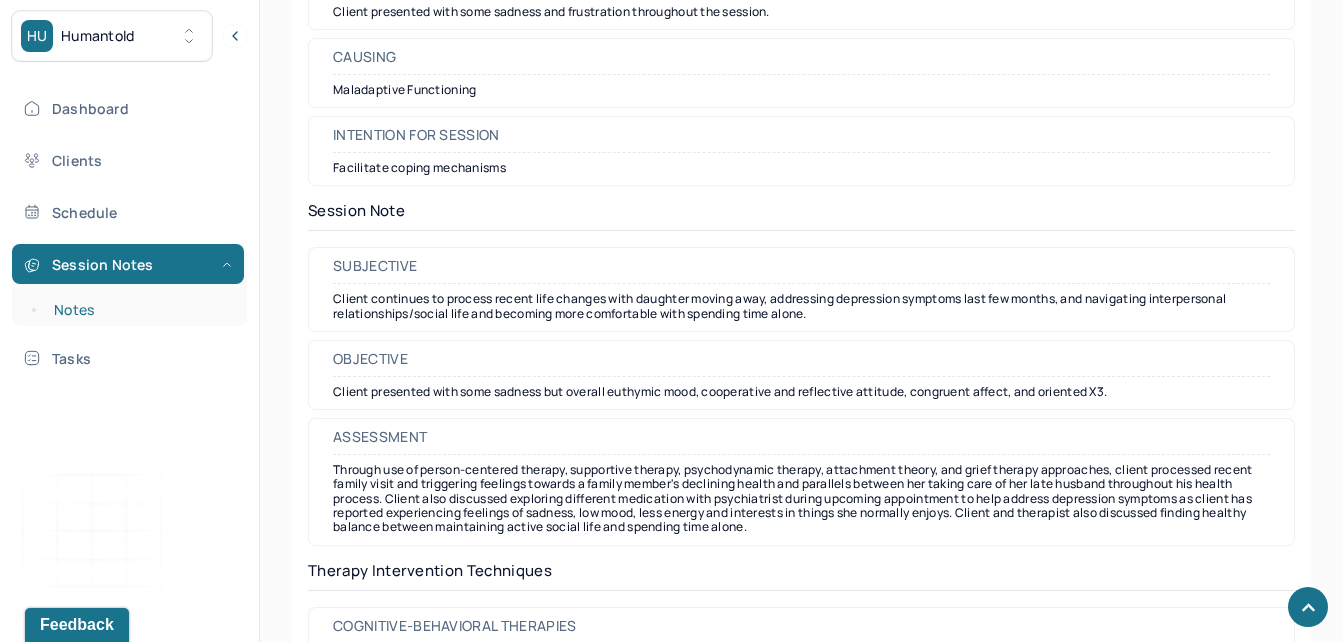 click on "Notes" at bounding box center (139, 310) 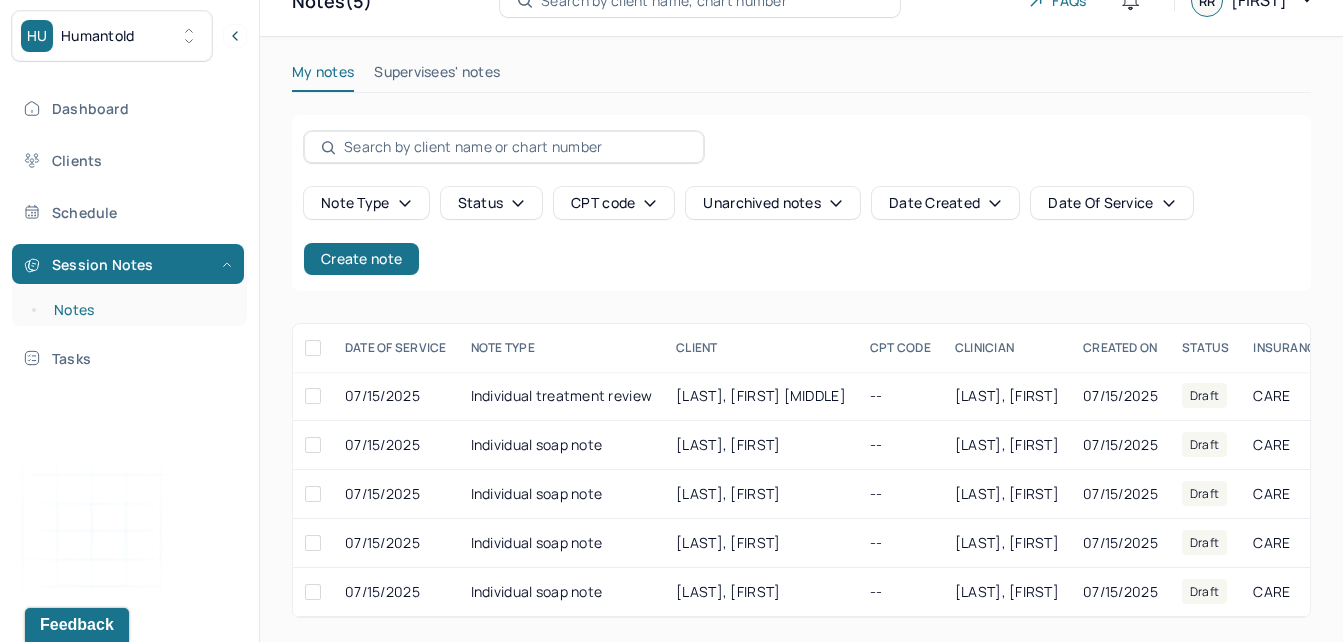 scroll, scrollTop: 94, scrollLeft: 0, axis: vertical 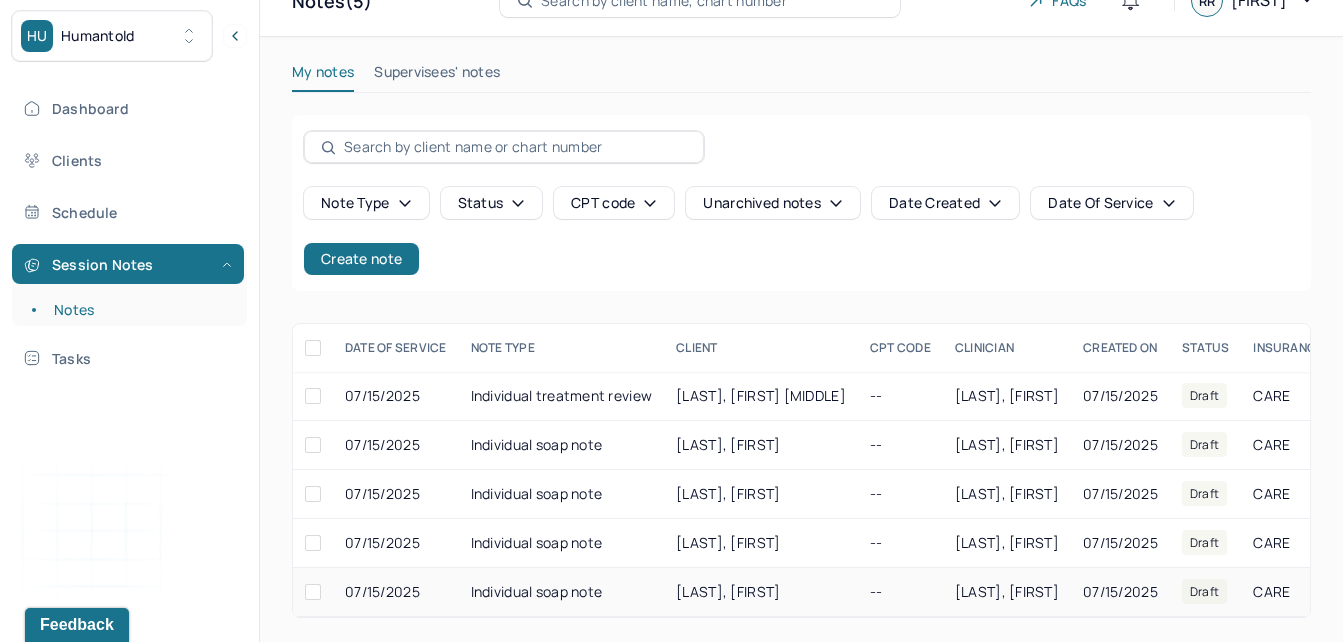 click on "07/15/2025" at bounding box center (396, 592) 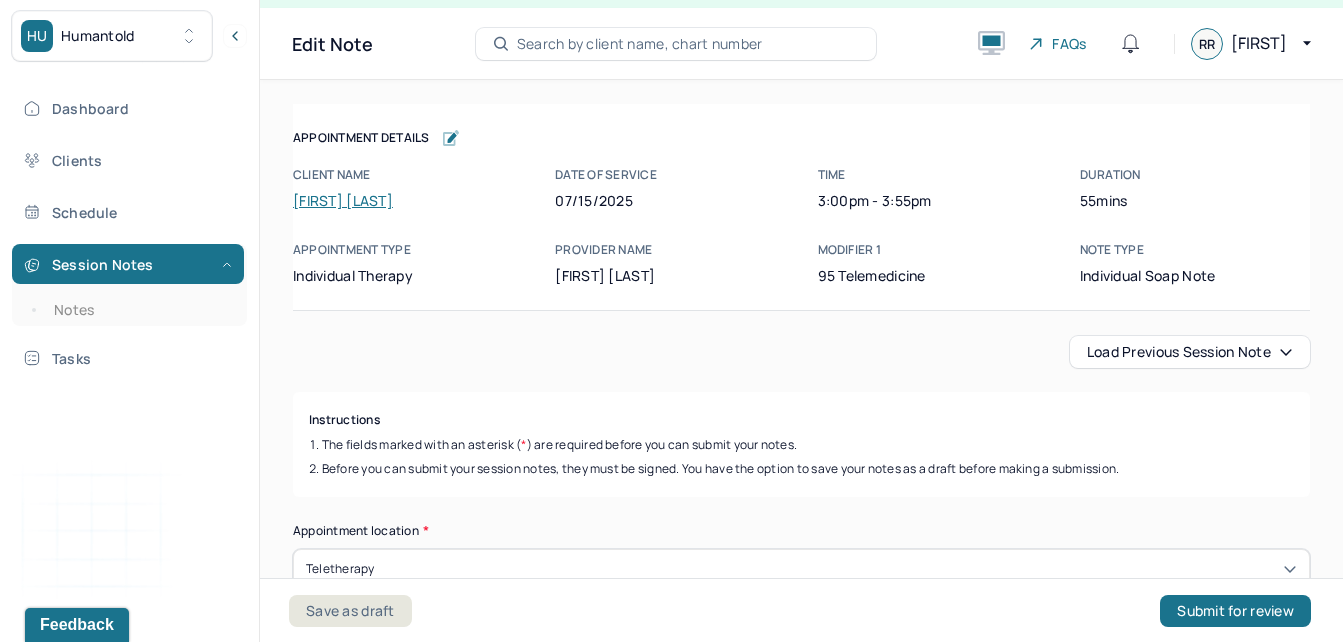 scroll, scrollTop: 36, scrollLeft: 0, axis: vertical 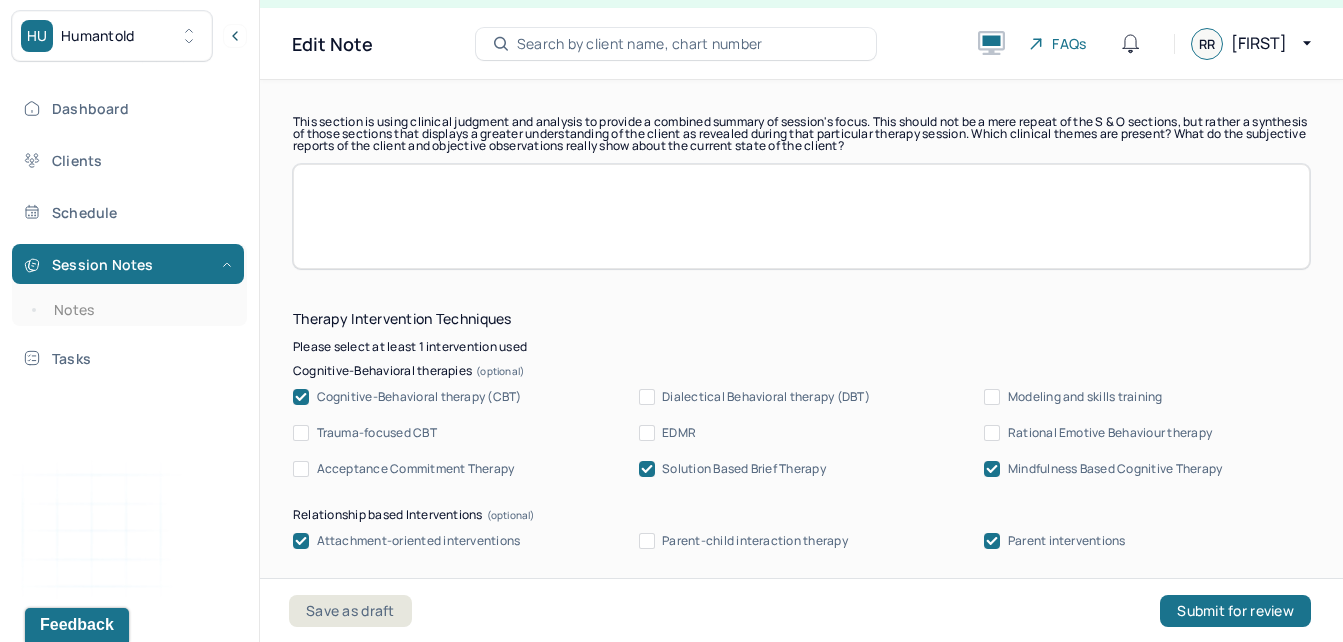 click at bounding box center (801, 216) 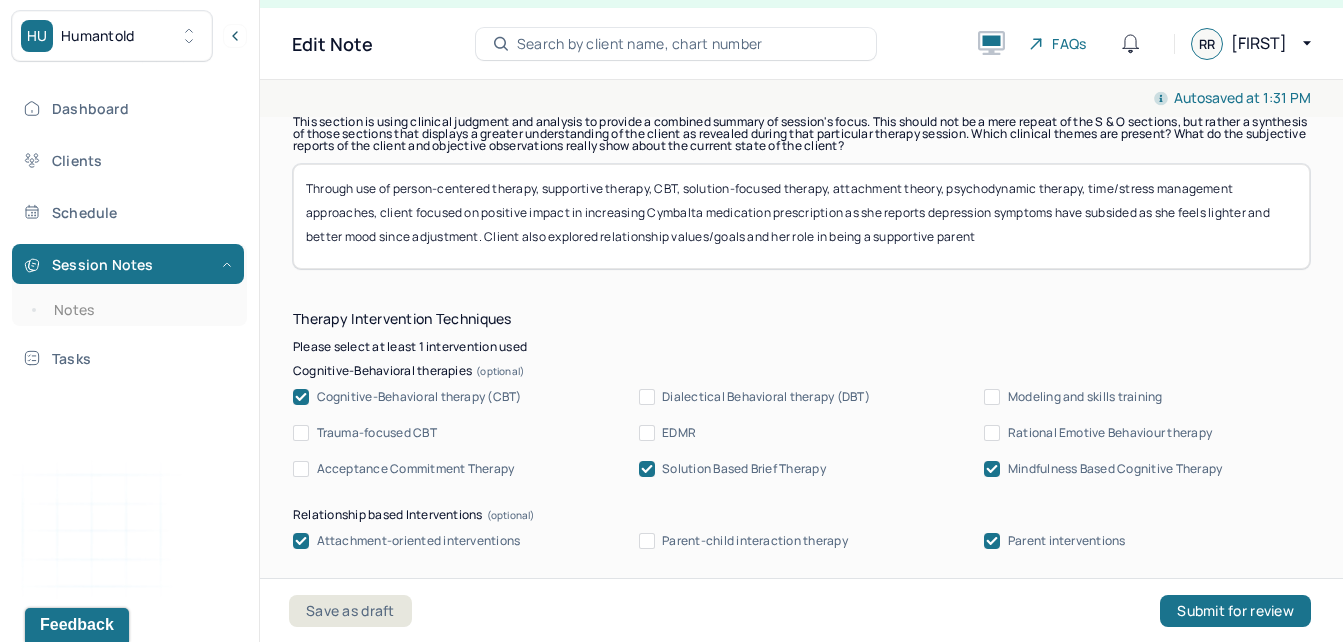 click on "Through use of person-centered therapy, supportive therapy, CBT, solution-focused therapy, attachment theory, psychodynamic therapy, time/stress management approaches, client focused on positive impact in increasing Cymbalta medication prescription as she reports depression symptoms have subsided as she feels lighter and better mood since adjustment. Client also explored relationship values/goals and her role in being a supportive parent" at bounding box center (801, 216) 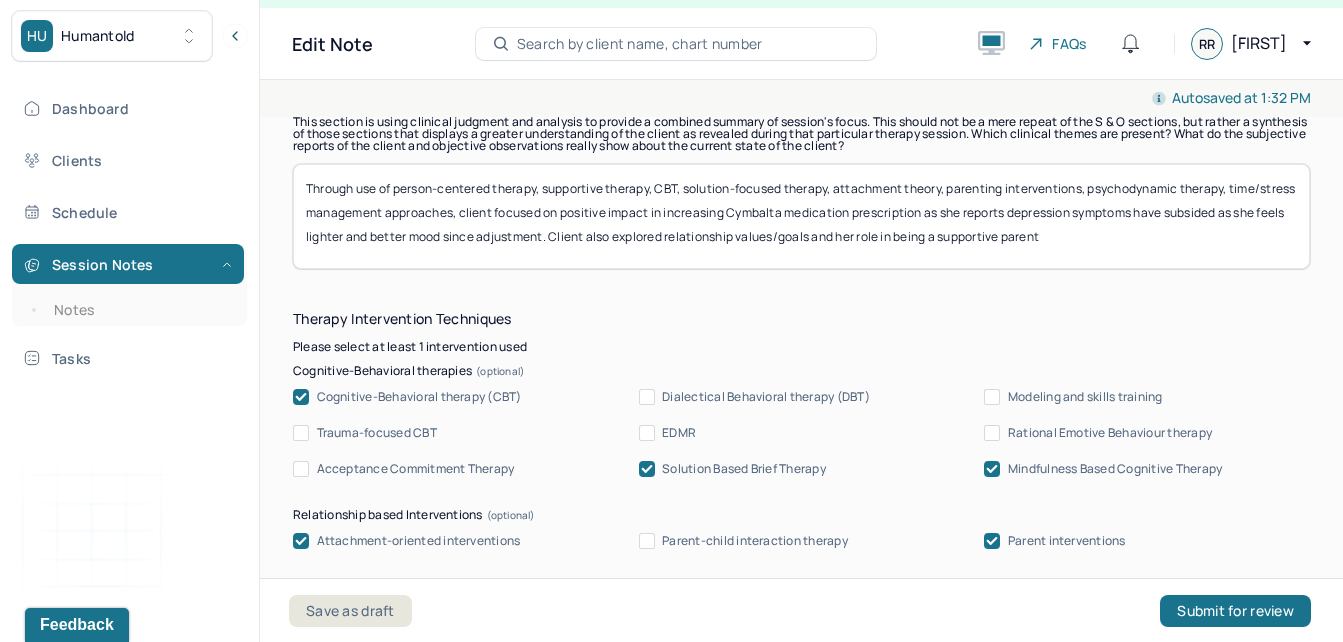 click on "Through use of person-centered therapy, supportive therapy, CBT, solution-focused therapy, attachment theory, parenting interventions, psychodynamic therapy, time/stress management approaches, client focused on positive impact in increasing Cymbalta medication prescription as she reports depression symptoms have subsided as she feels lighter and better mood since adjustment. Client also explored relationship values/goals and her role in being a supportive parent" at bounding box center [801, 216] 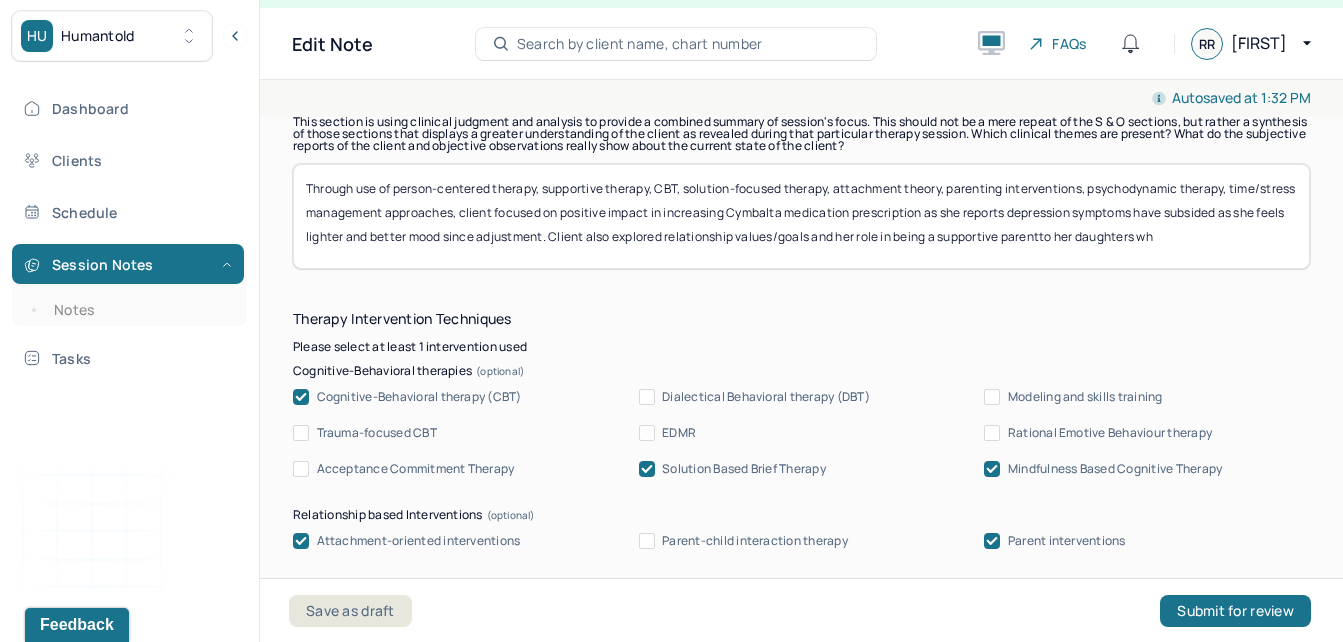 scroll, scrollTop: 1, scrollLeft: 0, axis: vertical 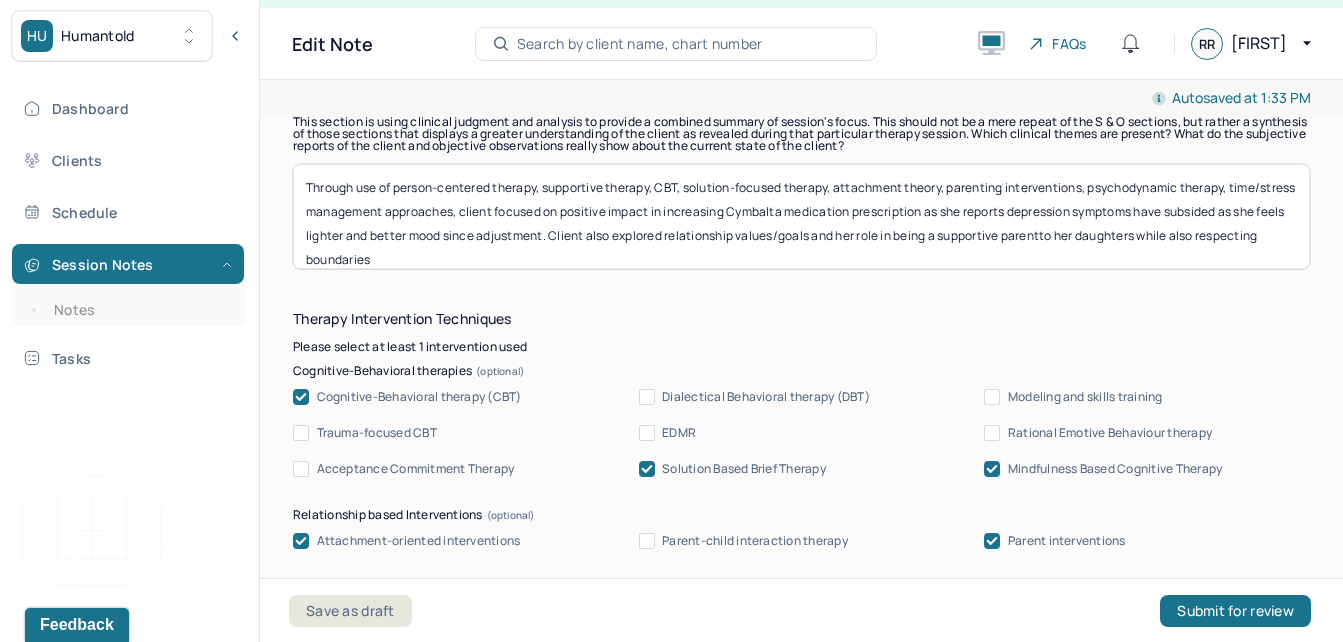 click on "Through use of person-centered therapy, supportive therapy, CBT, solution-focused therapy, attachment theory, parenting interventions, psychodynamic therapy, time/stress management approaches, client focused on positive impact in increasing Cymbalta medication prescription as she reports depression symptoms have subsided as she feels lighter and better mood since adjustment. Client also explored relationship values/goals and her role in being a supportive parentto her daughters while also respecting bounda" at bounding box center (801, 216) 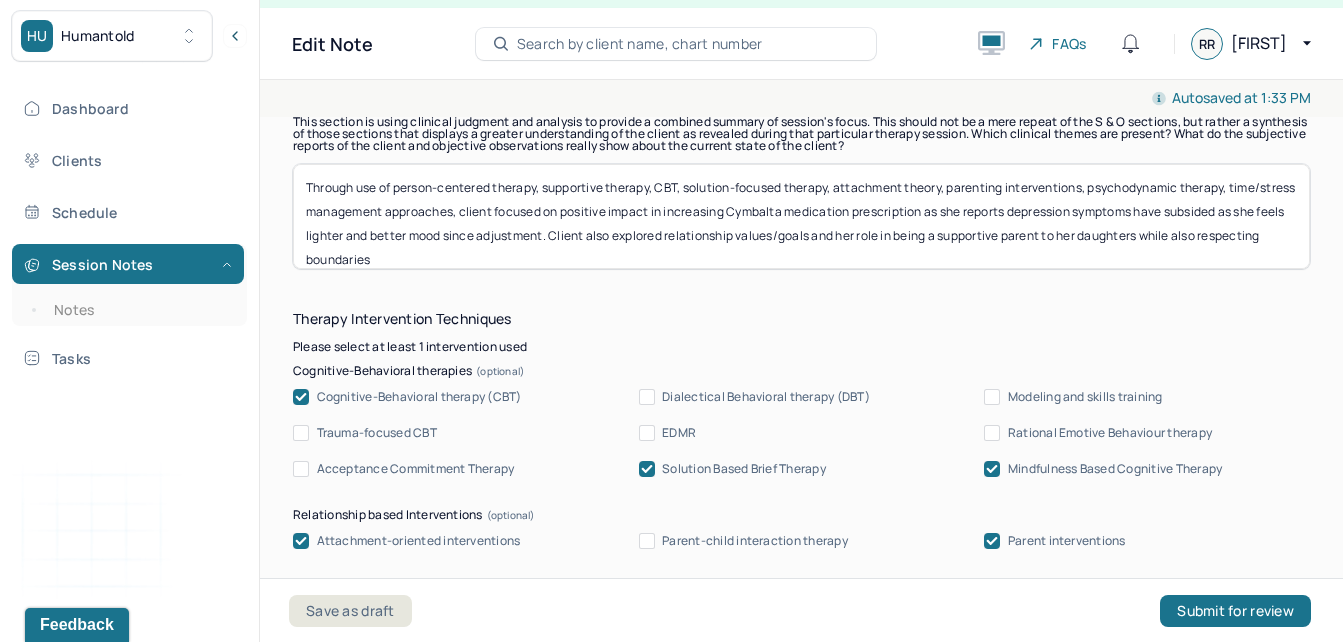click on "Through use of person-centered therapy, supportive therapy, CBT, solution-focused therapy, attachment theory, parenting interventions, psychodynamic therapy, time/stress management approaches, client focused on positive impact in increasing Cymbalta medication prescription as she reports depression symptoms have subsided as she feels lighter and better mood since adjustment. Client also explored relationship values/goals and her role in being a supportive parentto her daughters while also respecting bounda" at bounding box center [801, 216] 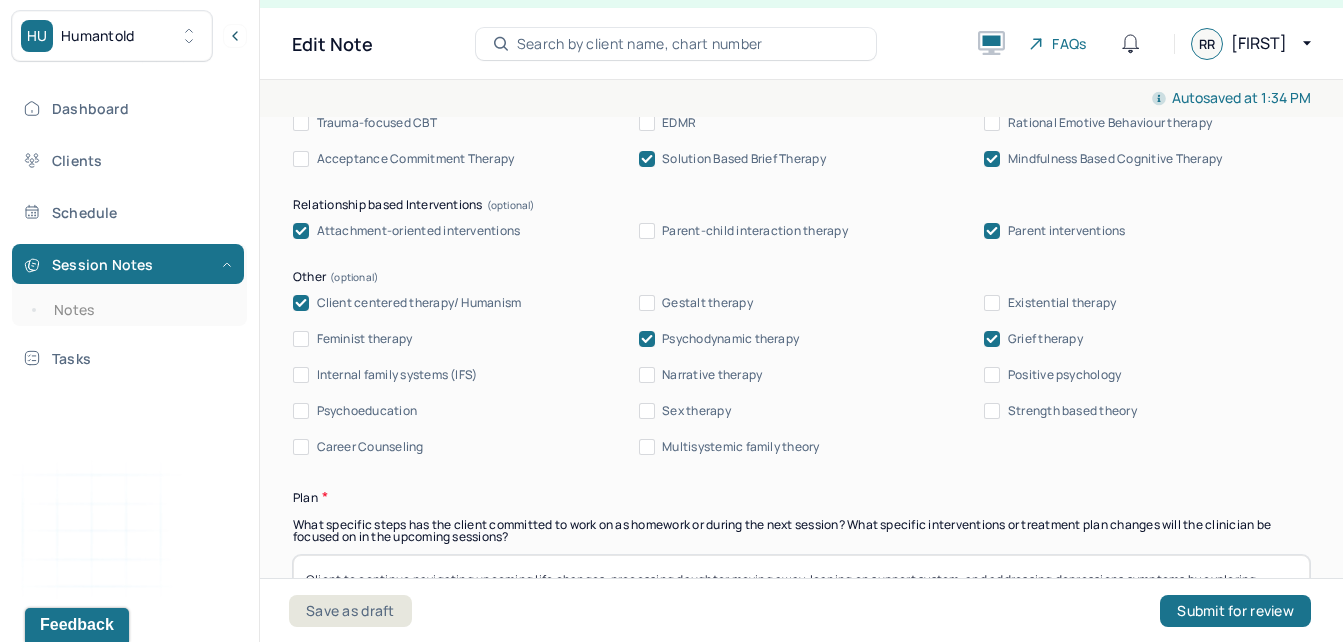 scroll, scrollTop: 2268, scrollLeft: 0, axis: vertical 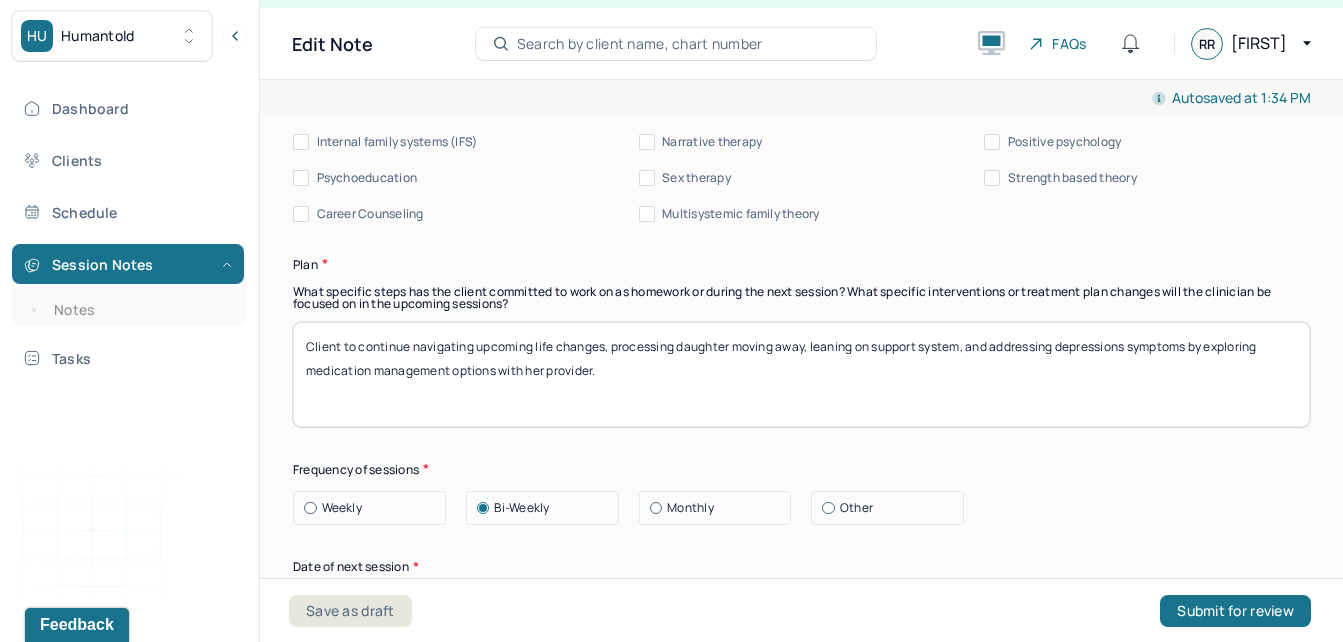 type on "Through use of person-centered therapy, supportive therapy, CBT, solution-focused therapy, attachment theory, parenting interventions, psychodynamic therapy, time/stress management approaches, client focused on positive impact in increasing Cymbalta medication prescription as she reports depression symptoms have subsided as she feels lighter and better mood since adjustment. Client also explored relationship values/goals and her role in being a supportive parent to her daughters while also respecting boundaries in these relationships." 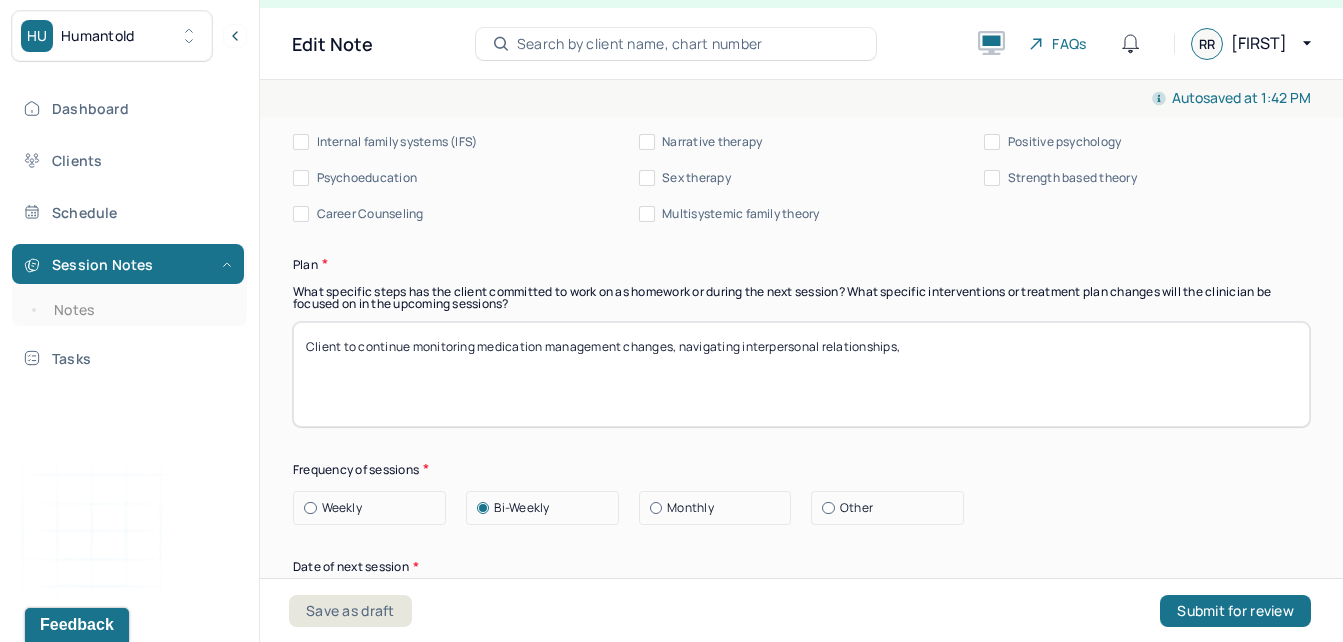 click on "Client to continue monitoring medication management changes, navigating interpersonal relationships," at bounding box center (801, 374) 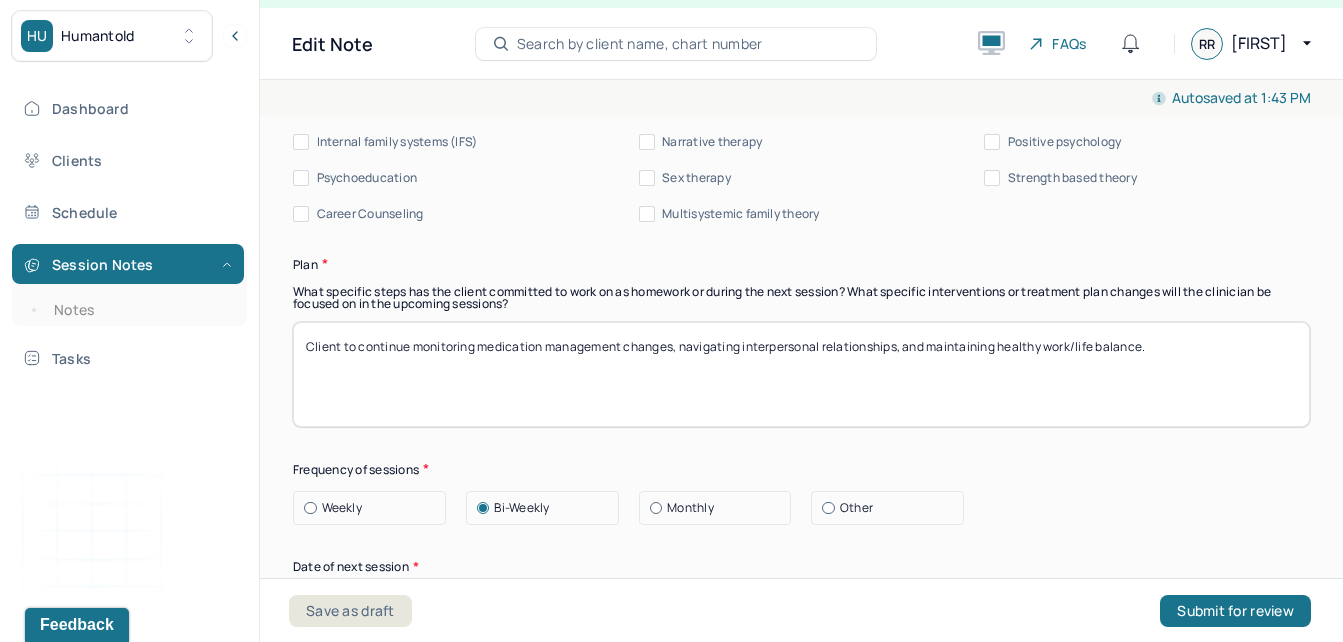 type on "Client to continue monitoring medication management changes, navigating interpersonal relationships, and maintaining healthy work/life balance." 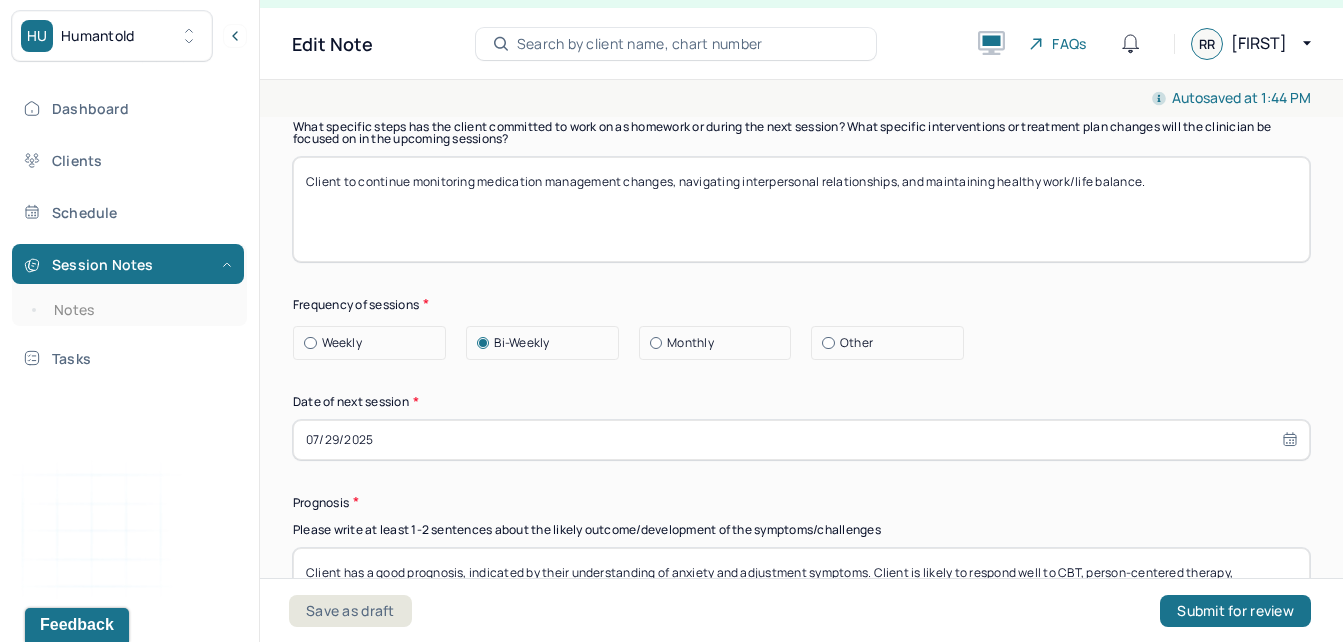 scroll, scrollTop: 2626, scrollLeft: 0, axis: vertical 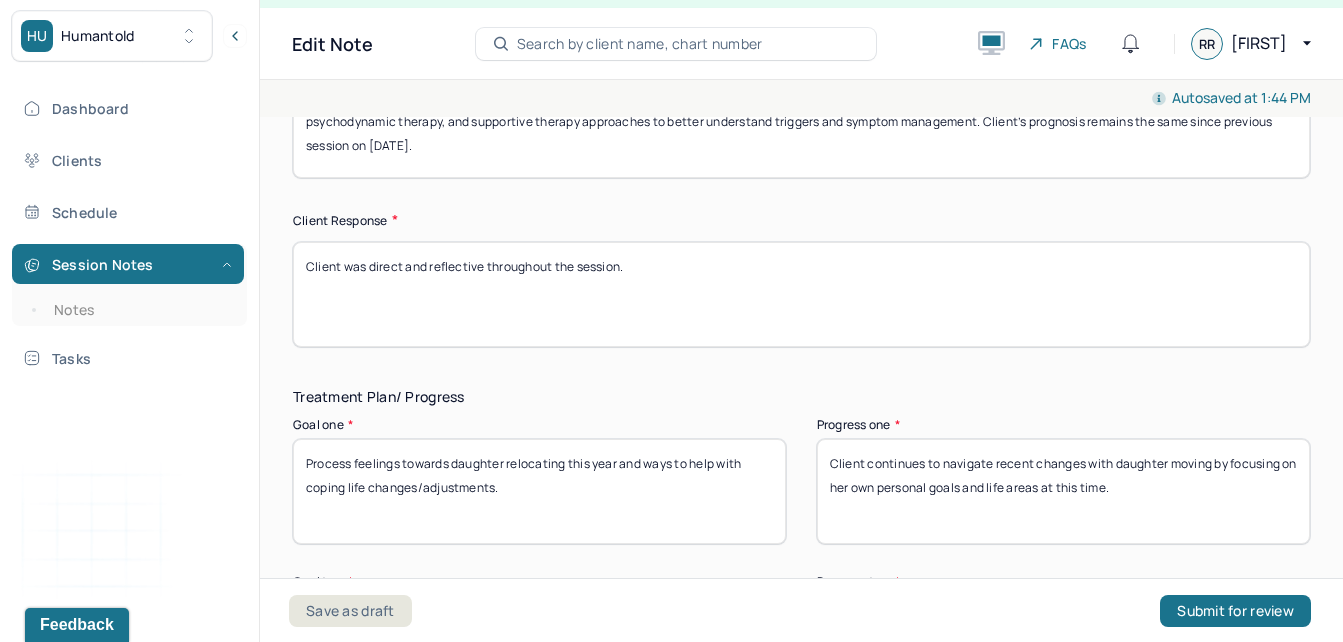 drag, startPoint x: 484, startPoint y: 266, endPoint x: 381, endPoint y: 271, distance: 103.121284 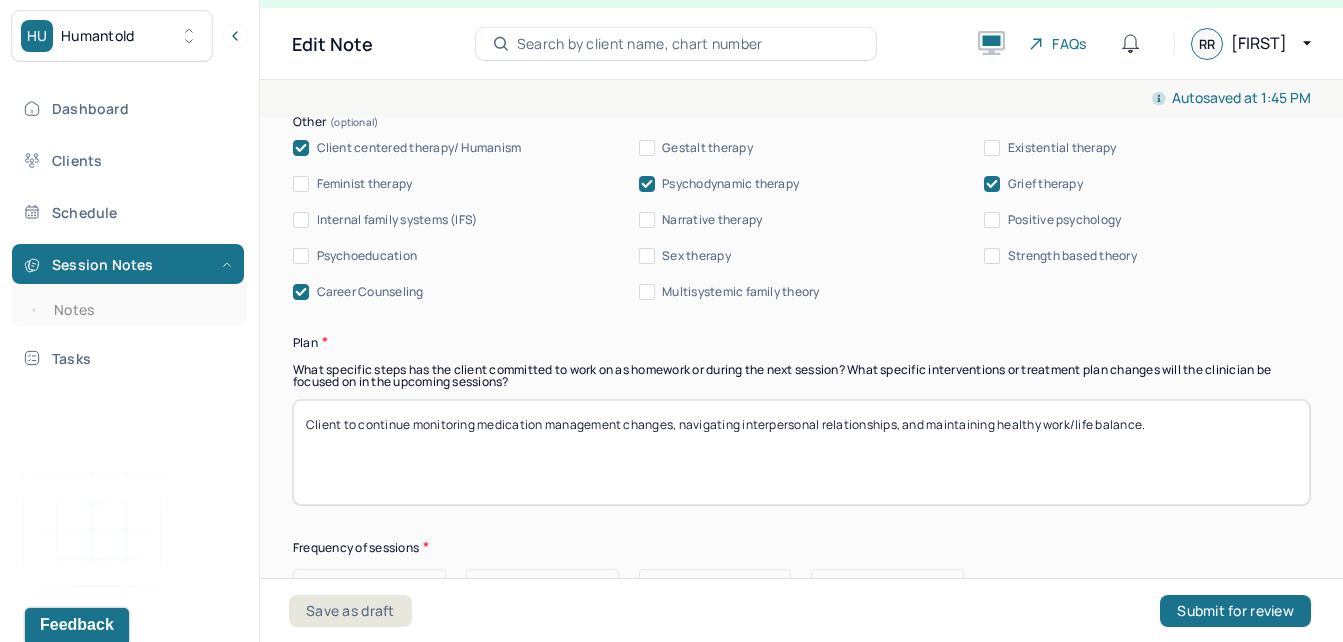 scroll, scrollTop: 2714, scrollLeft: 0, axis: vertical 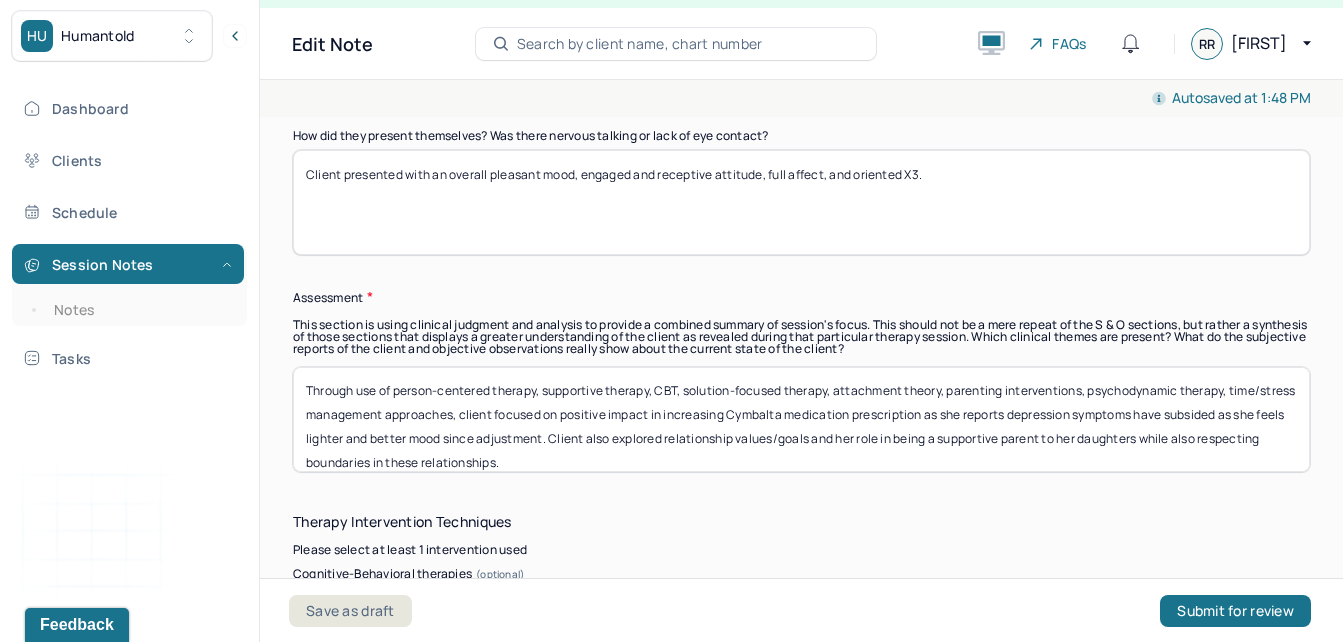 type on "Client was present and engaged throughout the session." 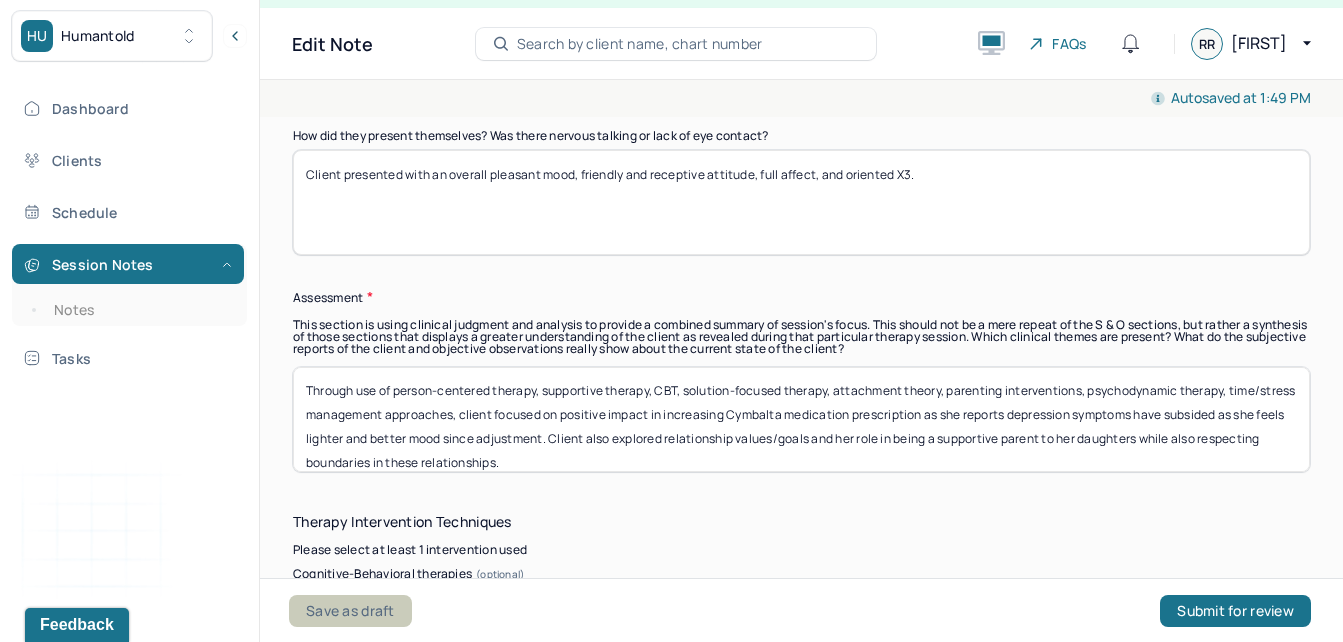 type on "Client presented with an overall pleasant mood, friendly and receptive attitude, full affect, and oriented X3." 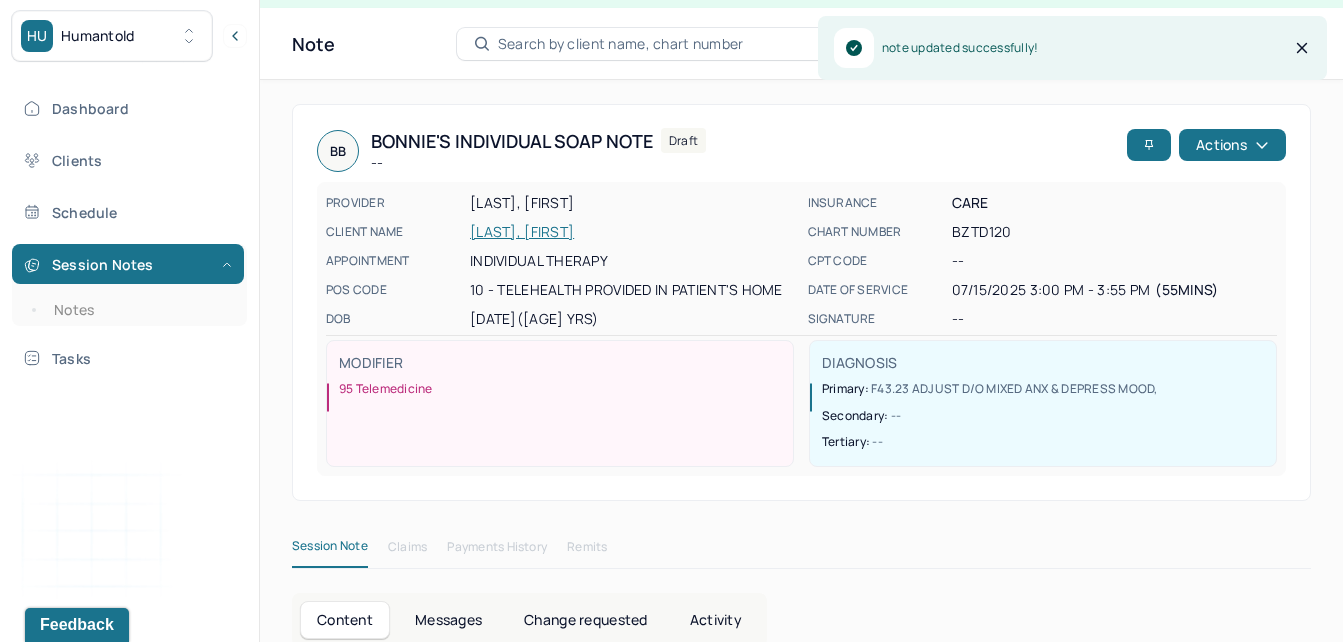 click on "[LAST], [FIRST]" at bounding box center (633, 232) 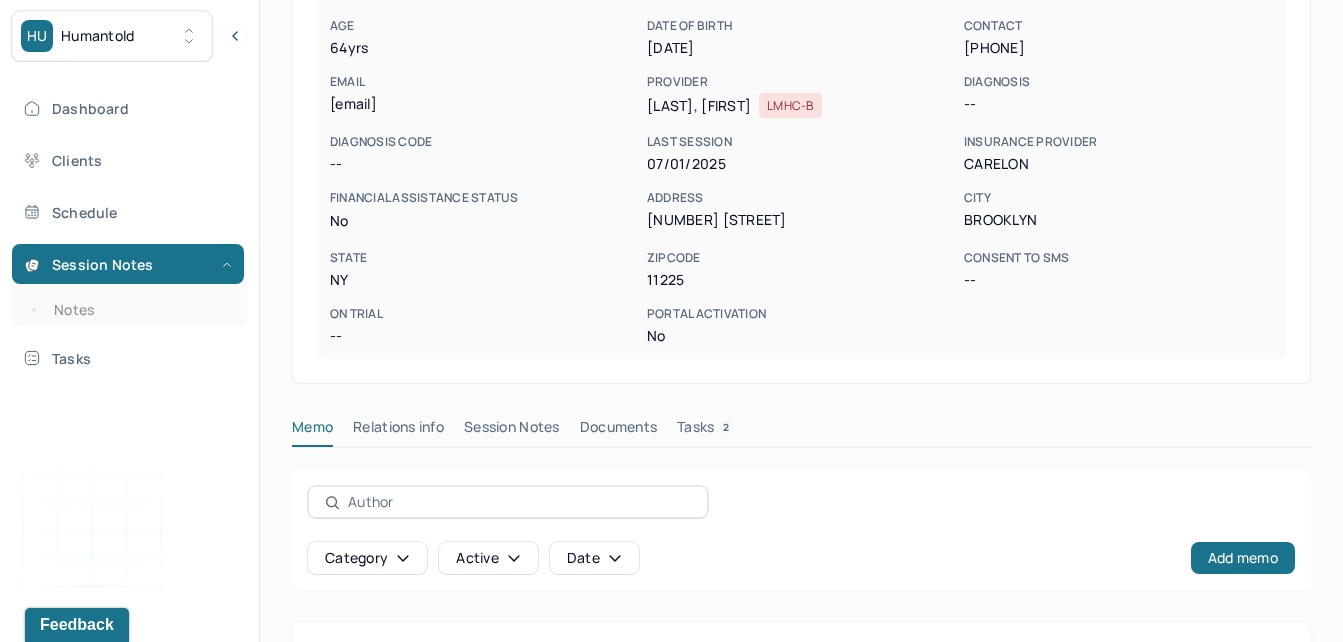 scroll, scrollTop: 305, scrollLeft: 0, axis: vertical 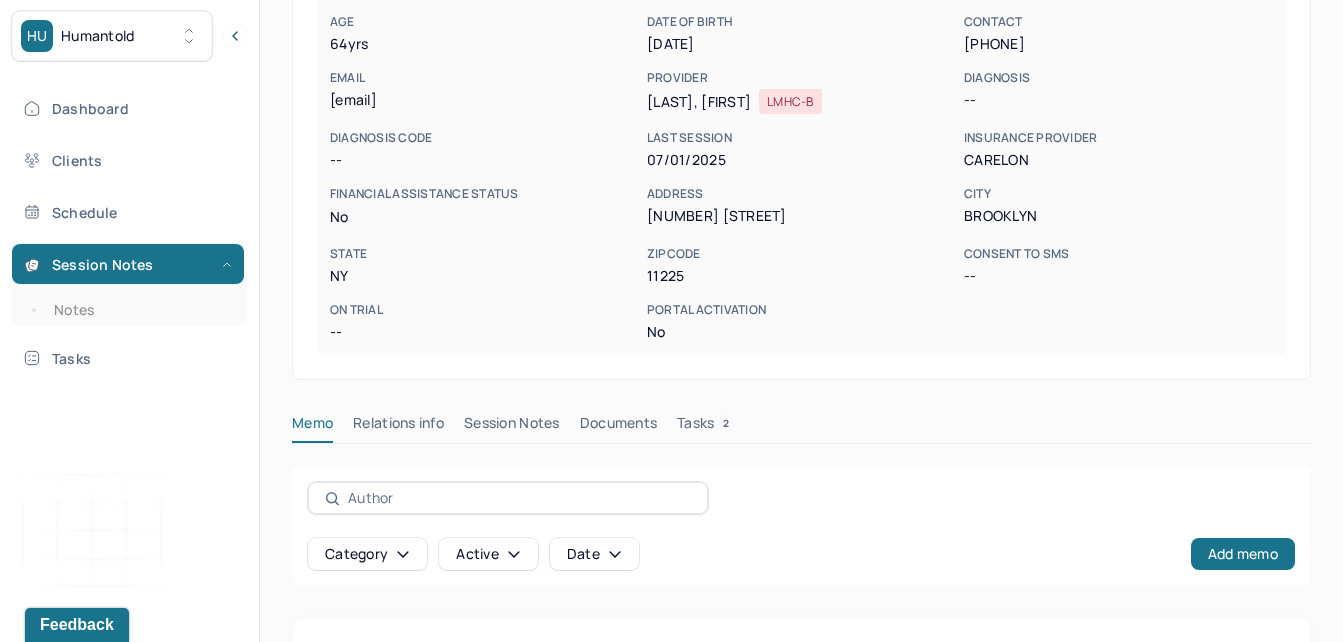 click on "Session Notes" at bounding box center [512, 427] 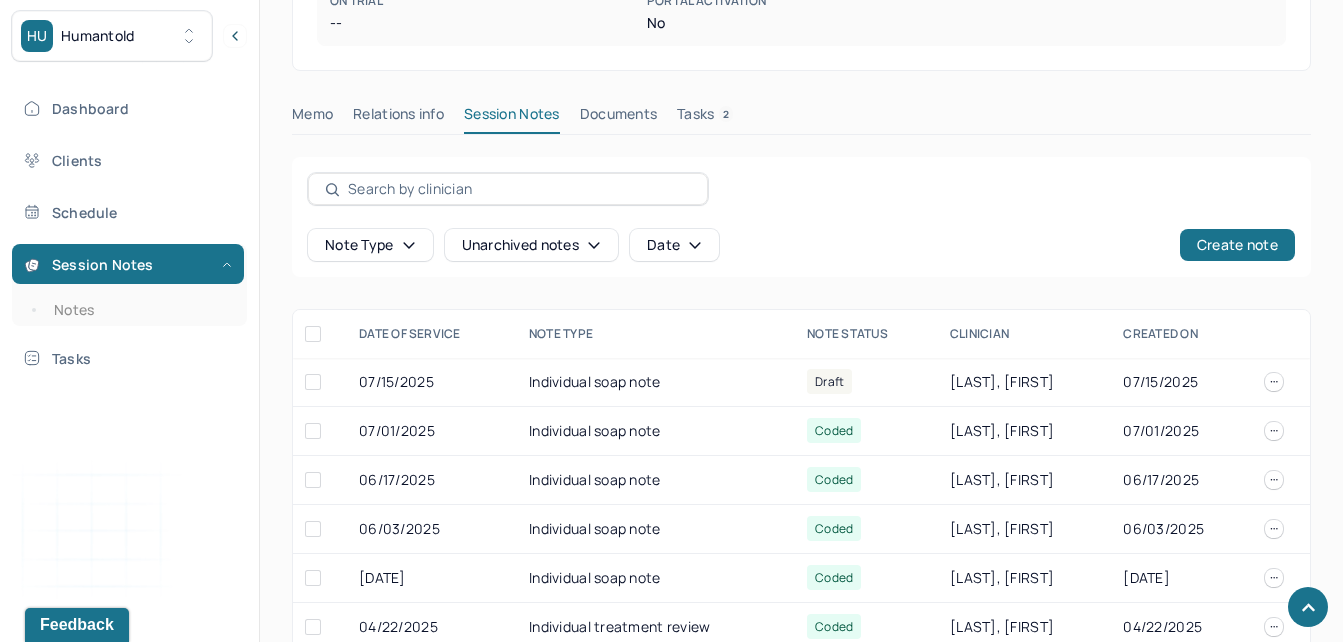 scroll, scrollTop: 643, scrollLeft: 0, axis: vertical 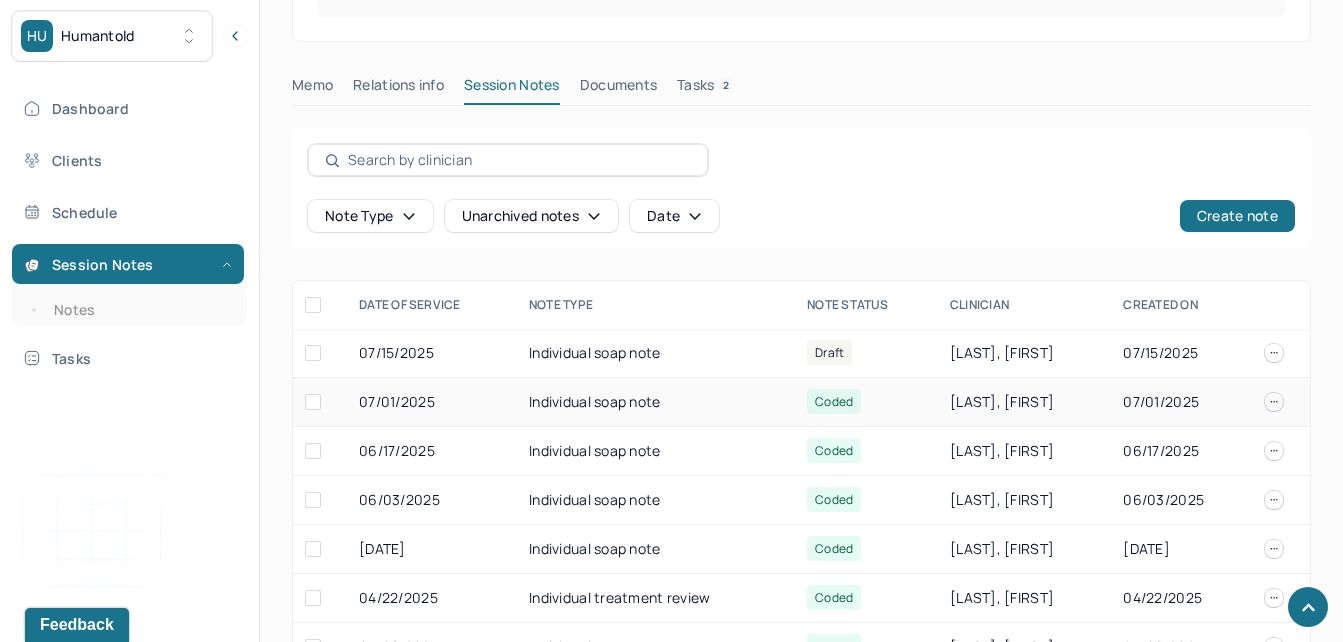 click on "Individual soap note" at bounding box center [656, 402] 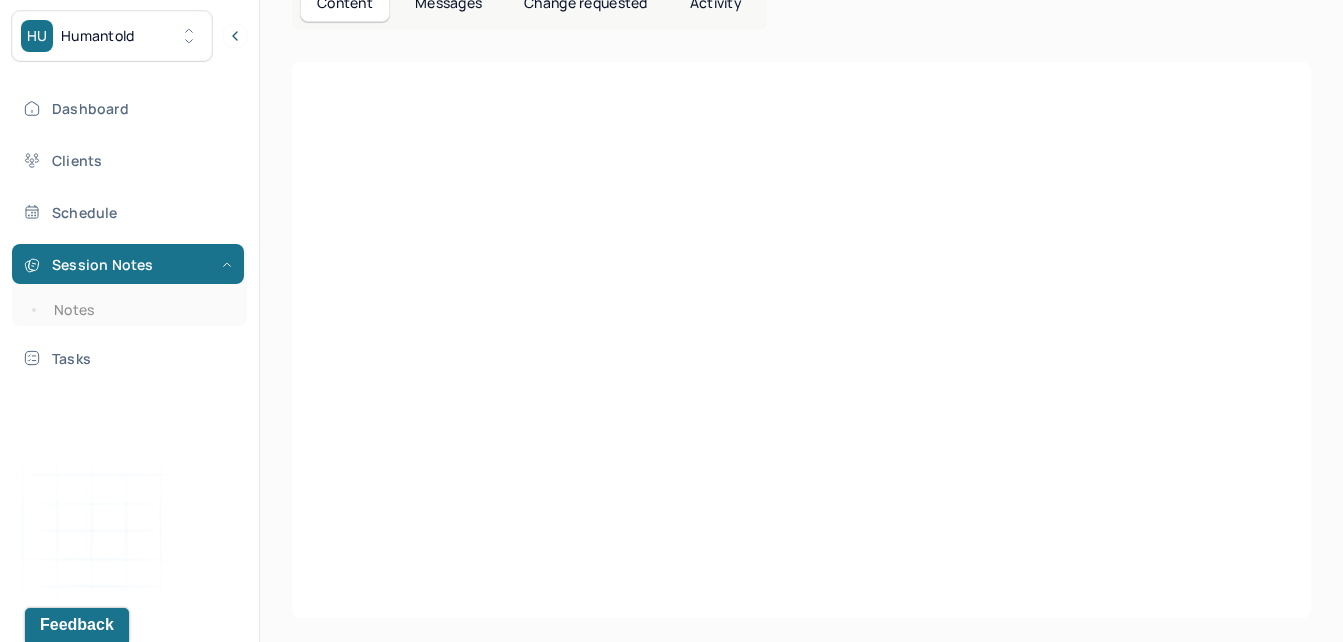 scroll, scrollTop: 643, scrollLeft: 0, axis: vertical 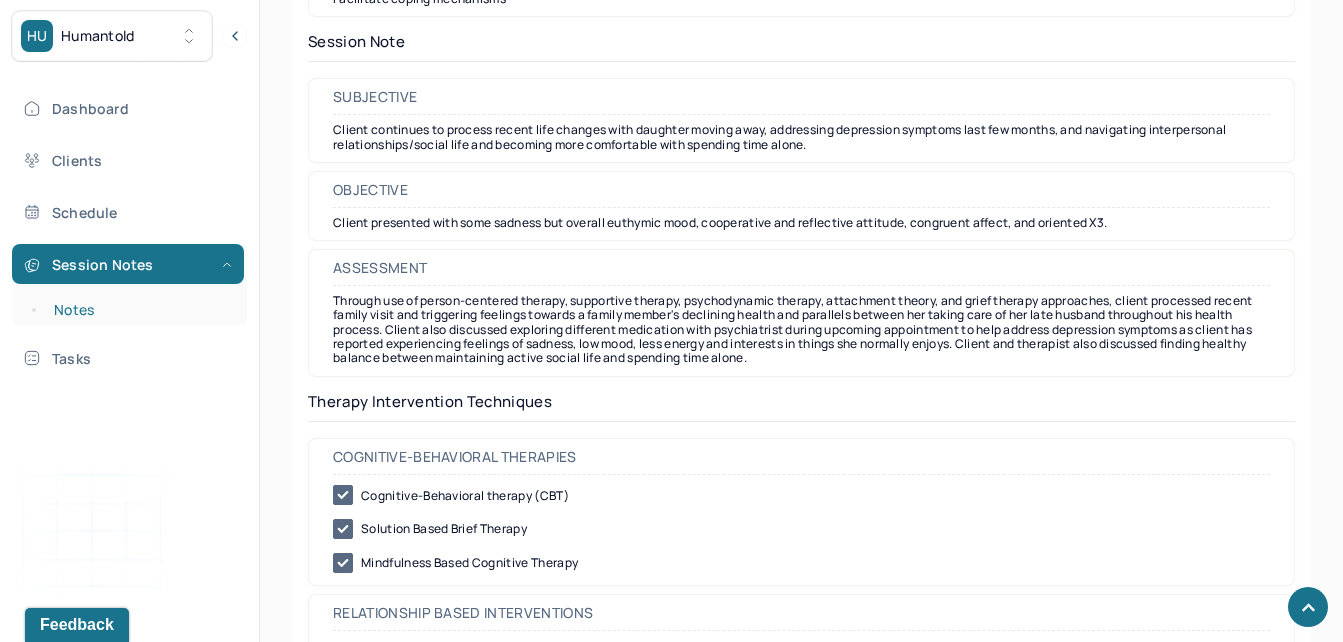 click on "Notes" at bounding box center [139, 310] 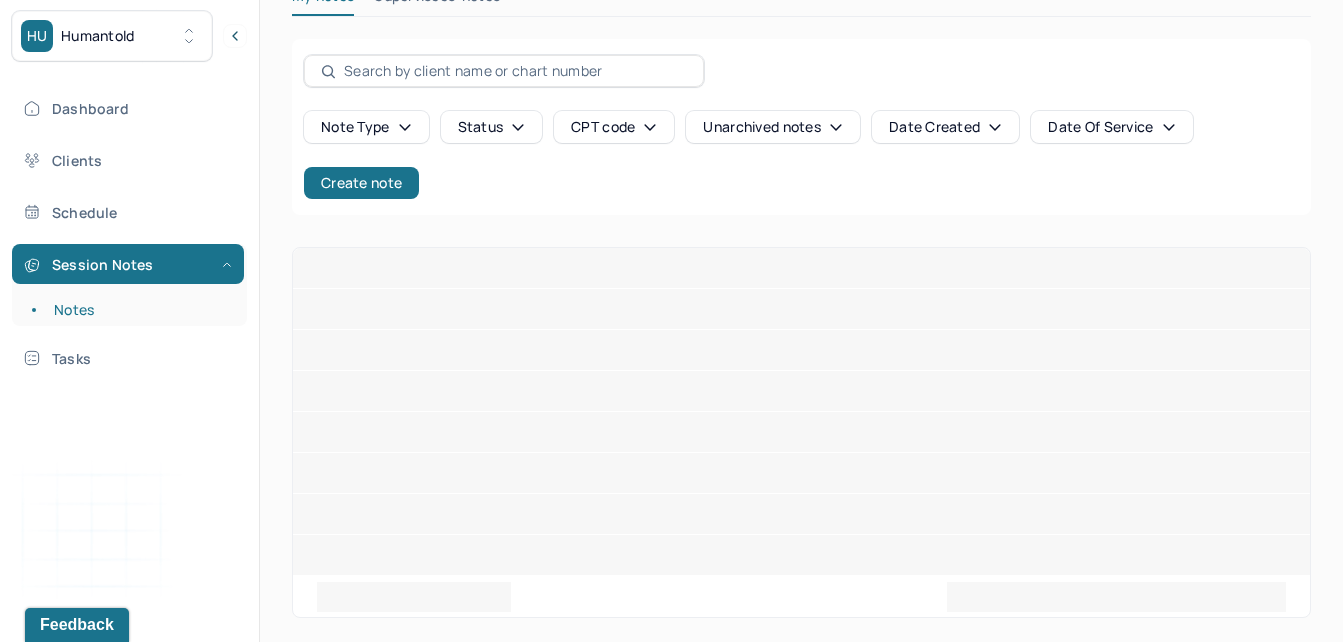 scroll, scrollTop: 94, scrollLeft: 0, axis: vertical 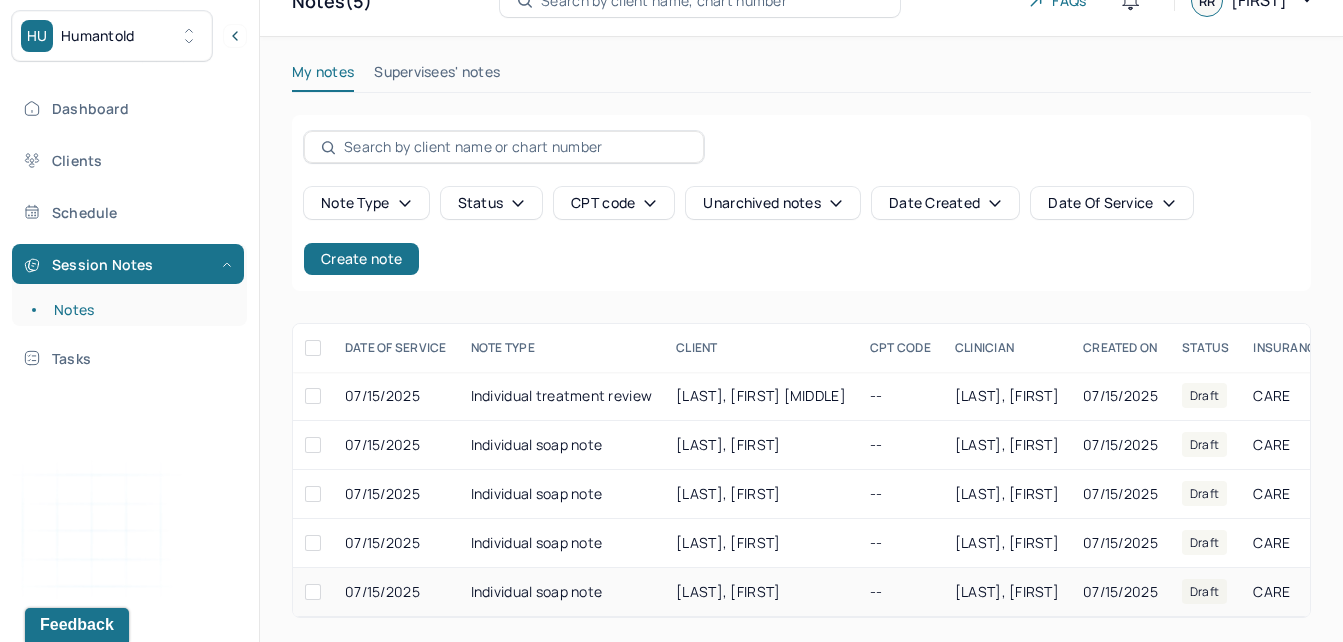 click on "[LAST], [FIRST]" at bounding box center (761, 592) 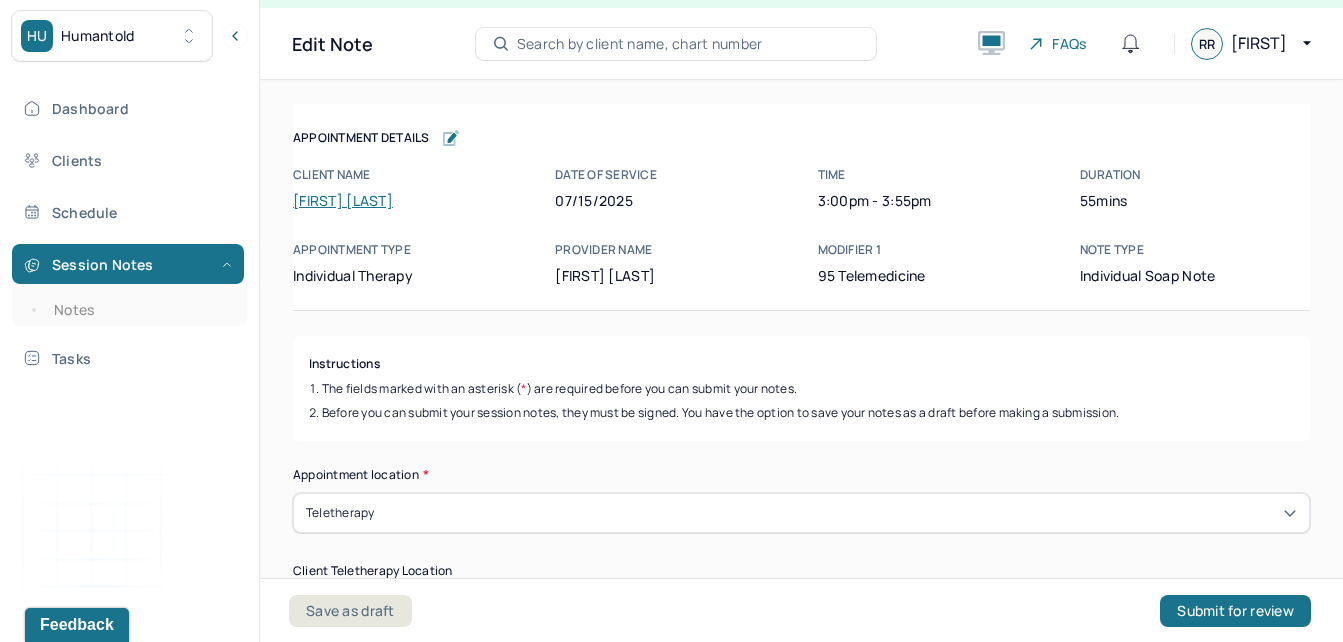 scroll, scrollTop: 36, scrollLeft: 0, axis: vertical 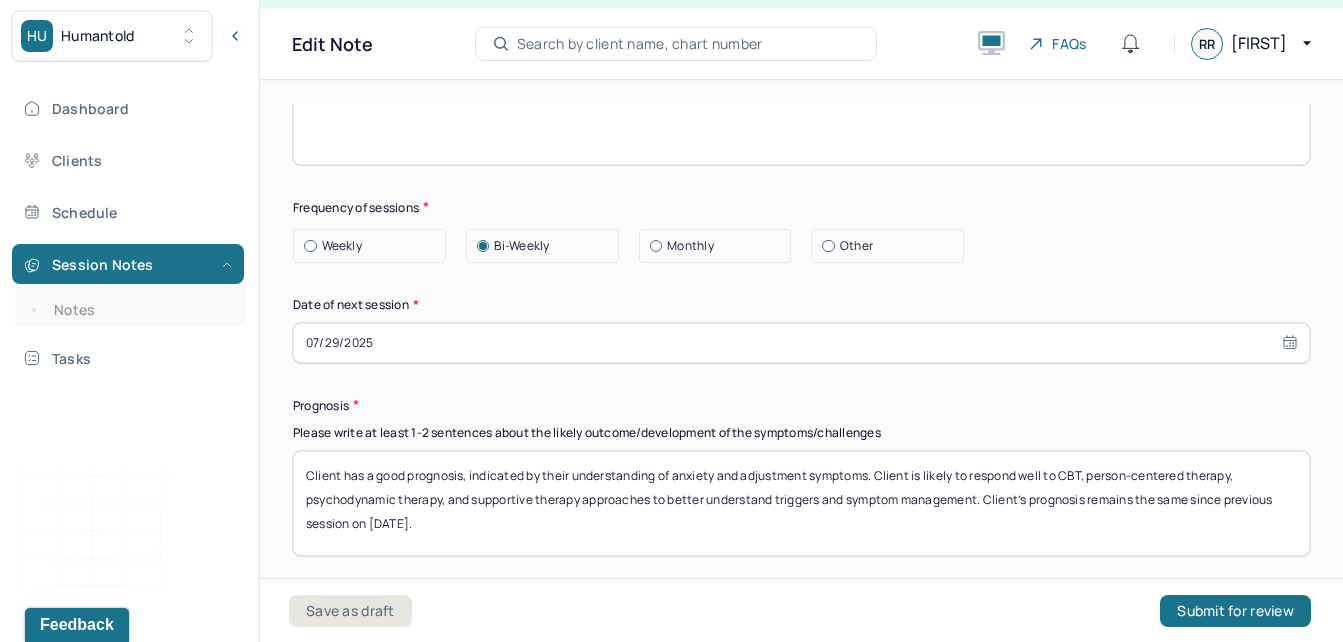 select on "6" 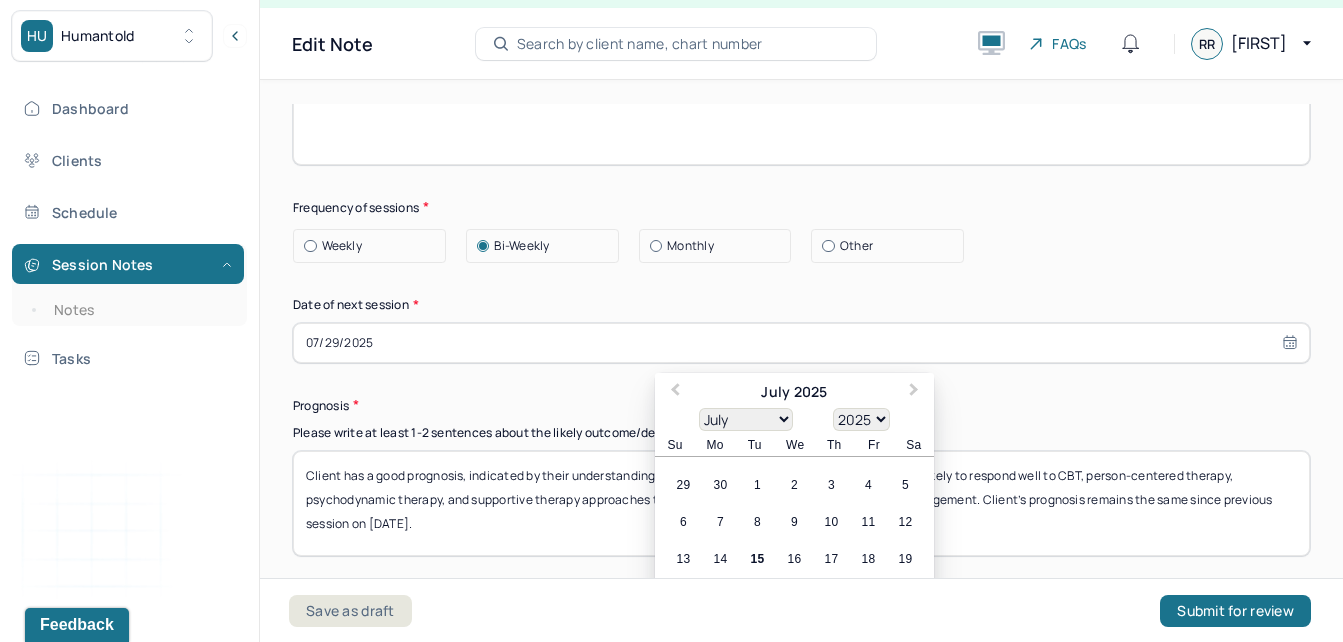 click on "07/29/2025" at bounding box center [801, 343] 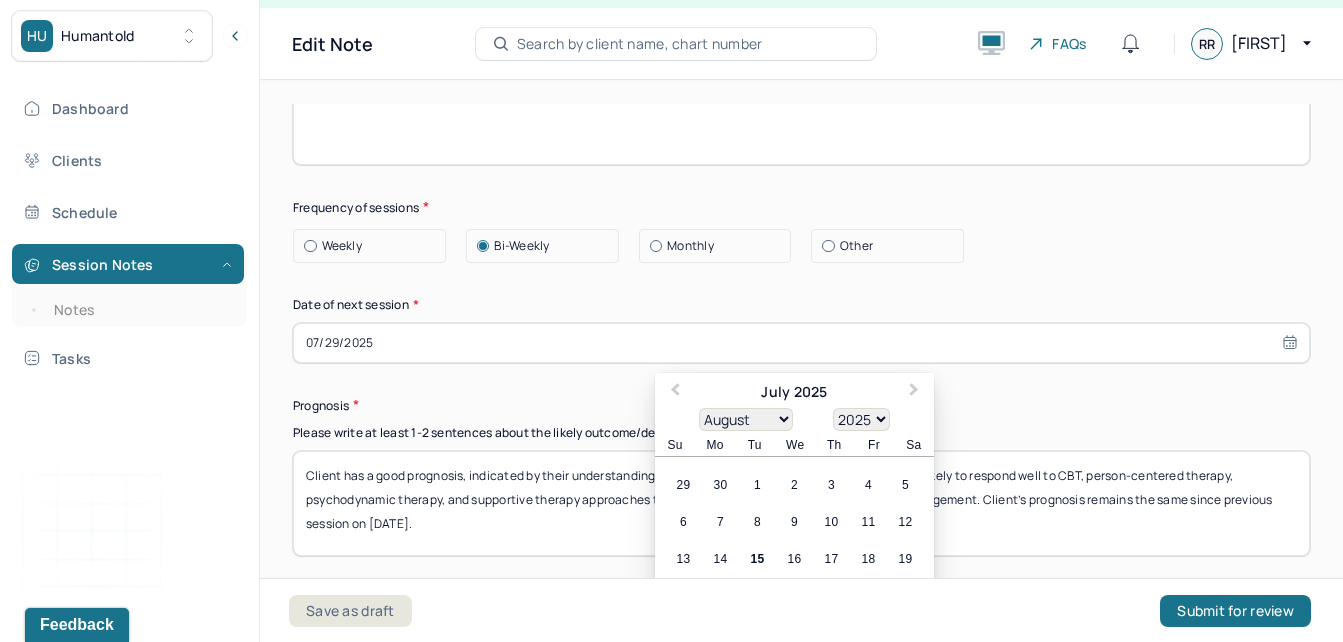 click on "January February March April May June July August September October November December" at bounding box center [746, 419] 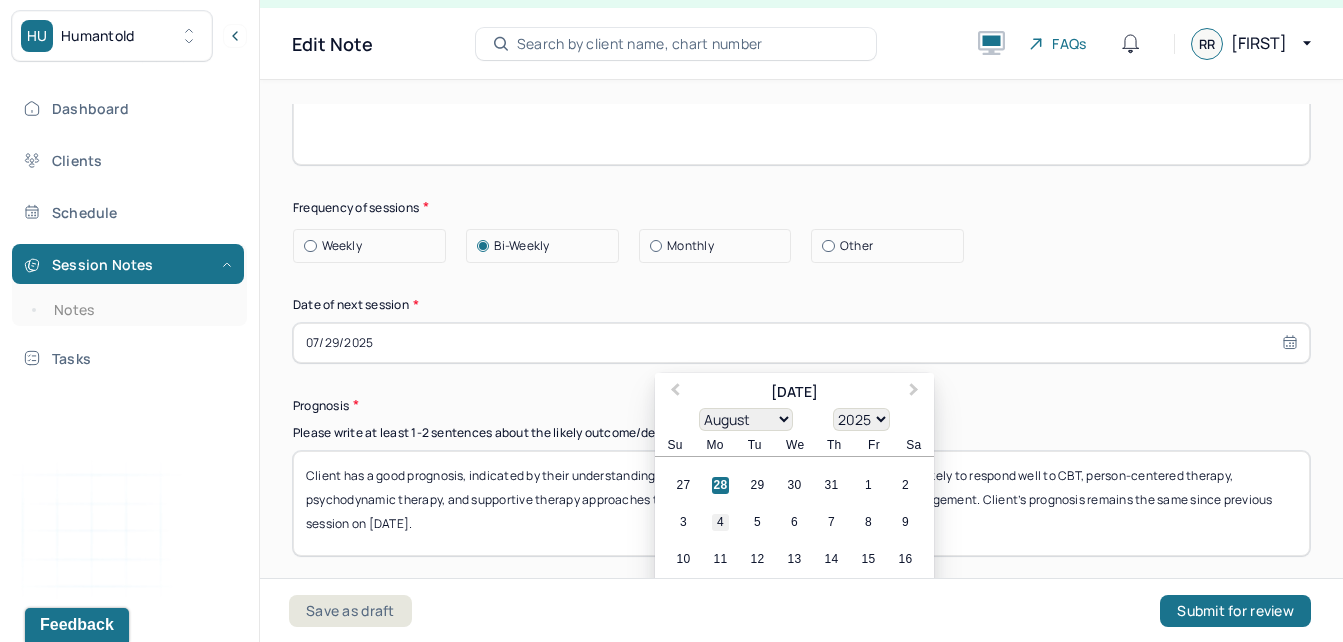 click on "4" at bounding box center [720, 522] 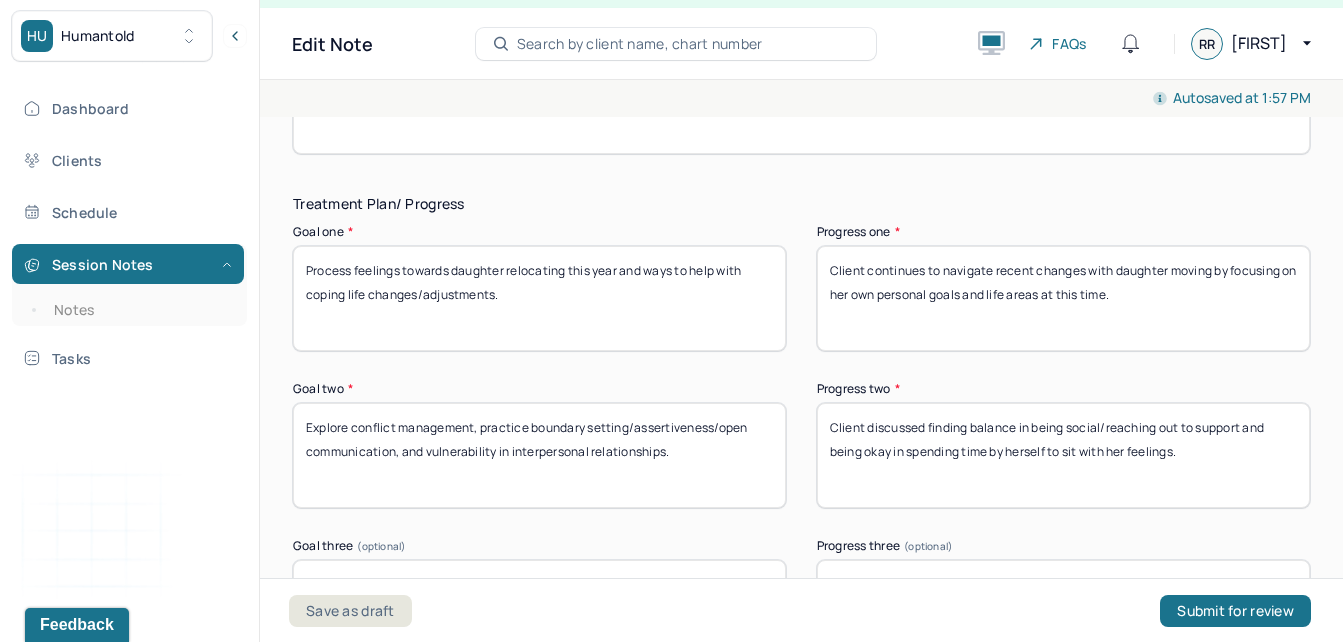 scroll, scrollTop: 3295, scrollLeft: 0, axis: vertical 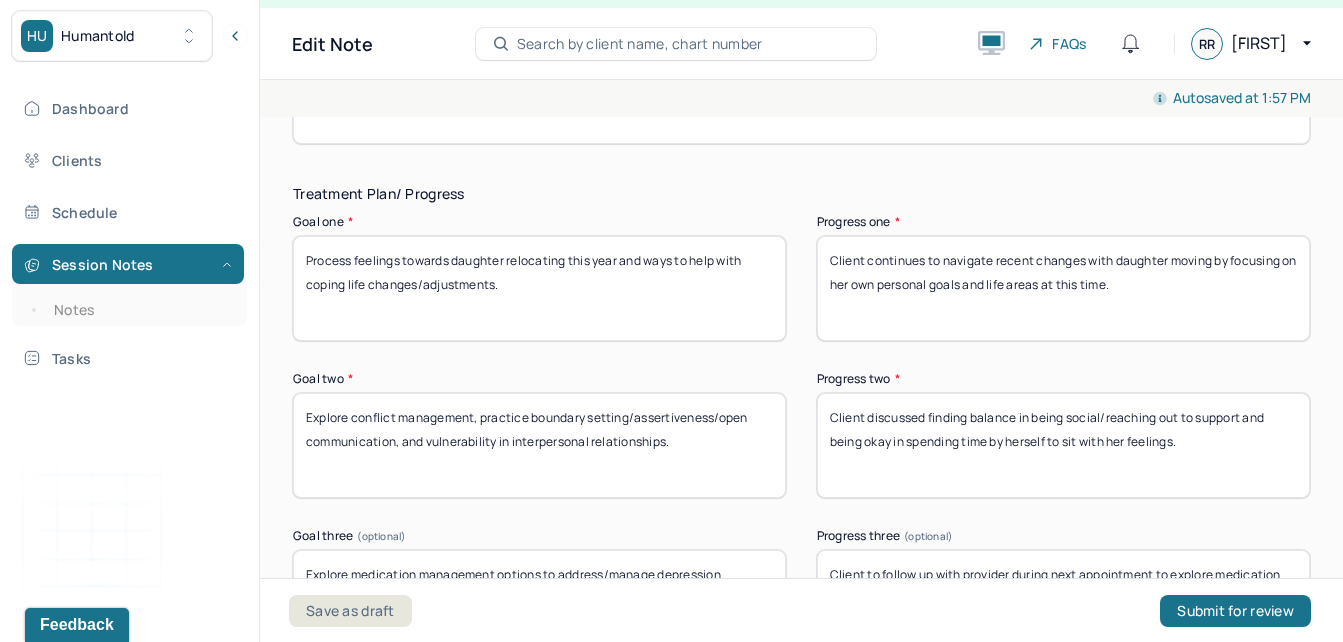 drag, startPoint x: 1166, startPoint y: 296, endPoint x: 1208, endPoint y: 265, distance: 52.201534 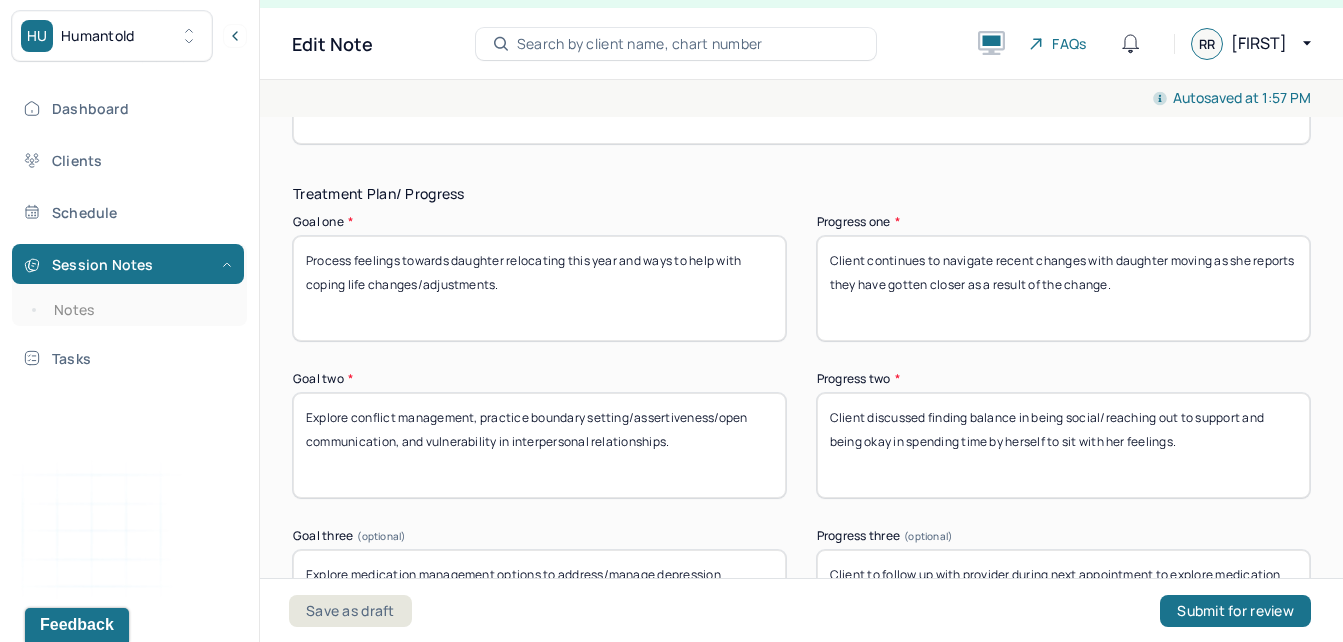 type on "Client continues to navigate recent changes with daughter moving as she reports they have gotten closer as a result of the change." 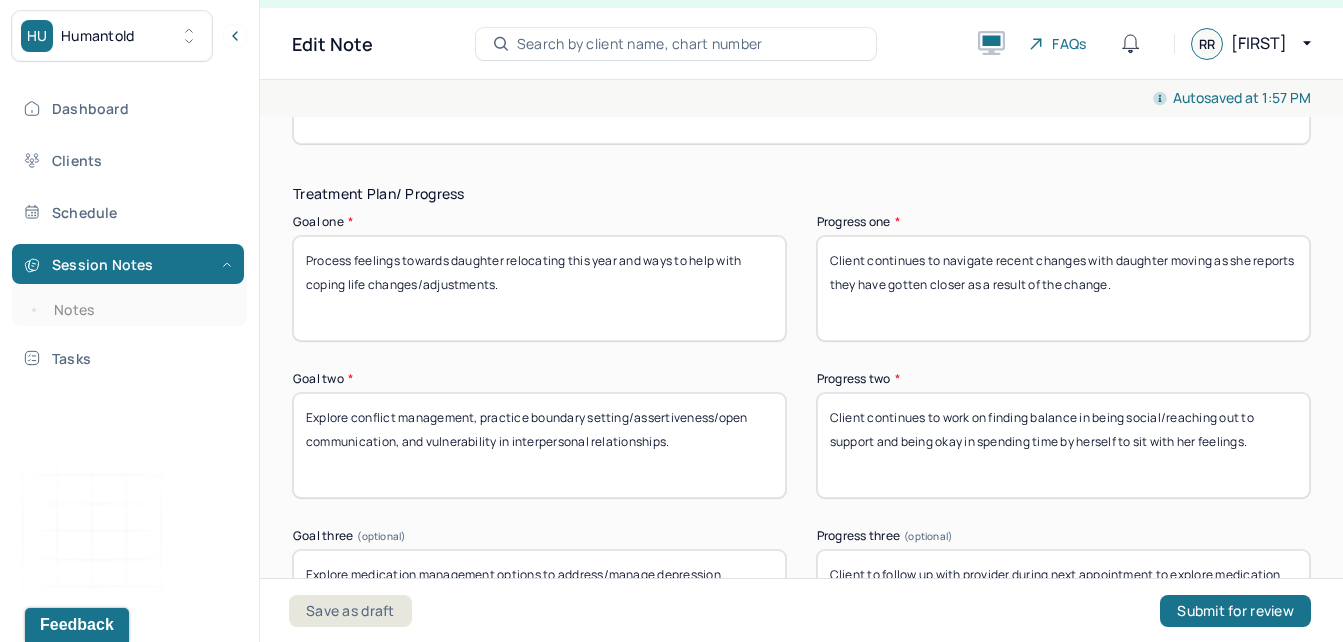 type on "Client continues to work on finding balance in being social/reaching out to support and being okay in spending time by herself to sit with her feelings." 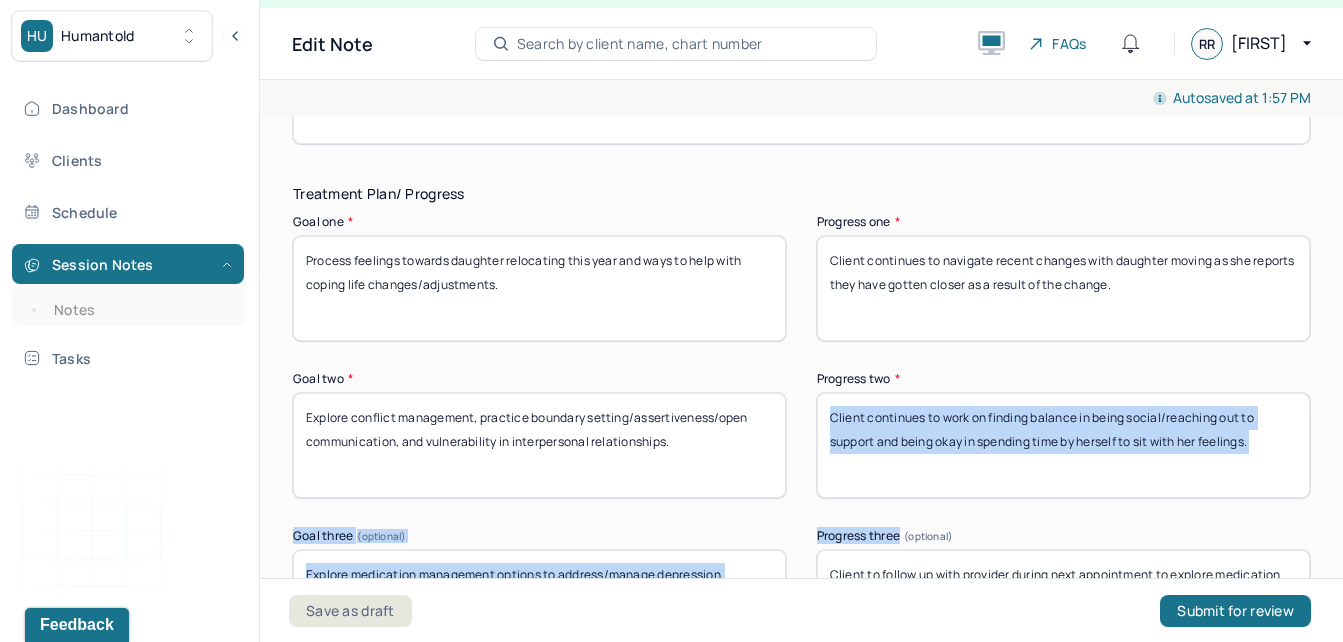 drag, startPoint x: 1294, startPoint y: 495, endPoint x: 1317, endPoint y: 544, distance: 54.129475 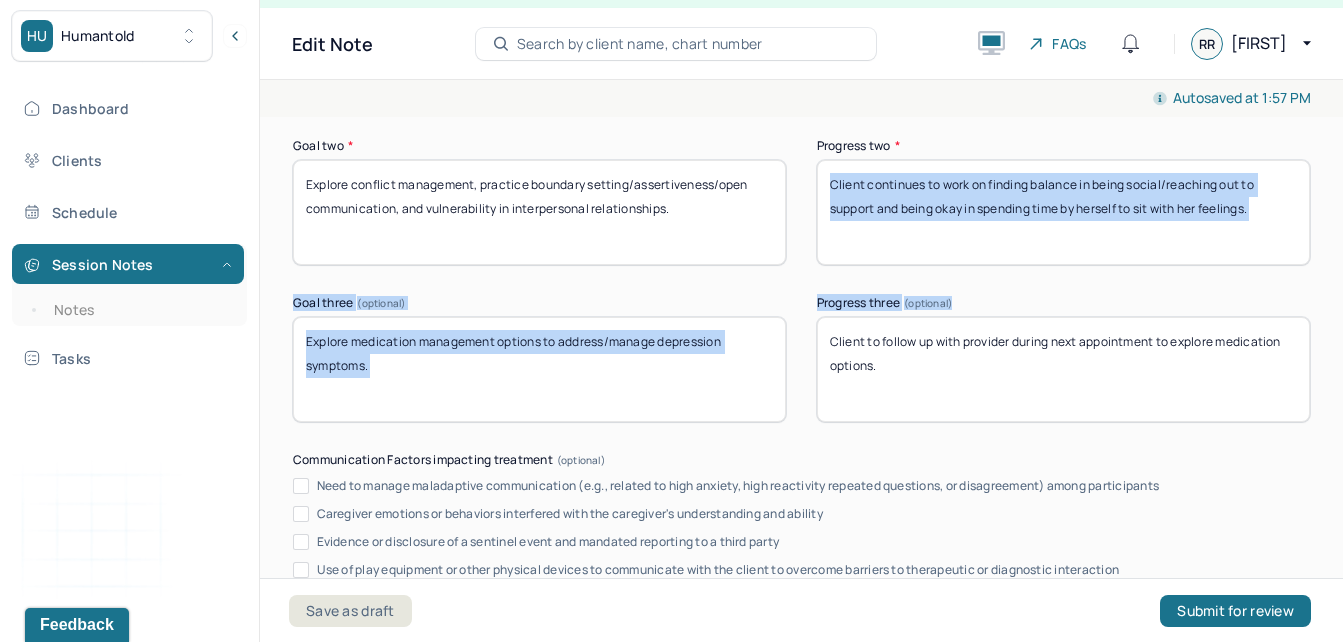 scroll, scrollTop: 3586, scrollLeft: 0, axis: vertical 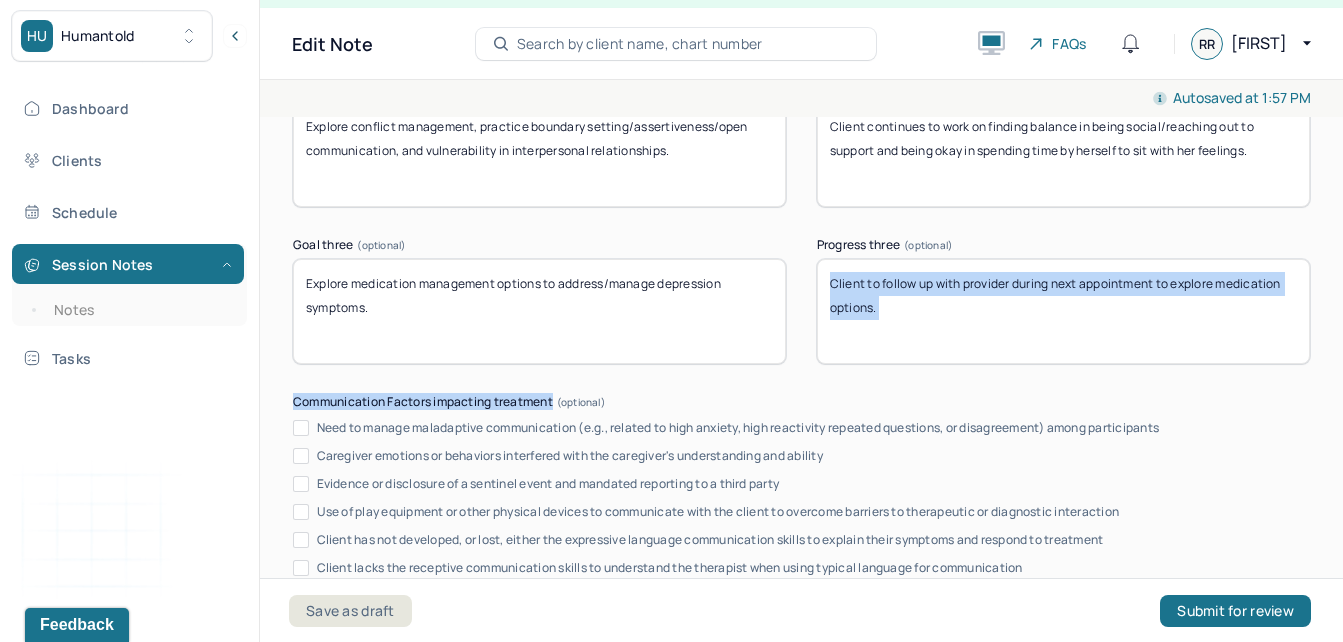 drag, startPoint x: 1114, startPoint y: 371, endPoint x: 873, endPoint y: 275, distance: 259.41666 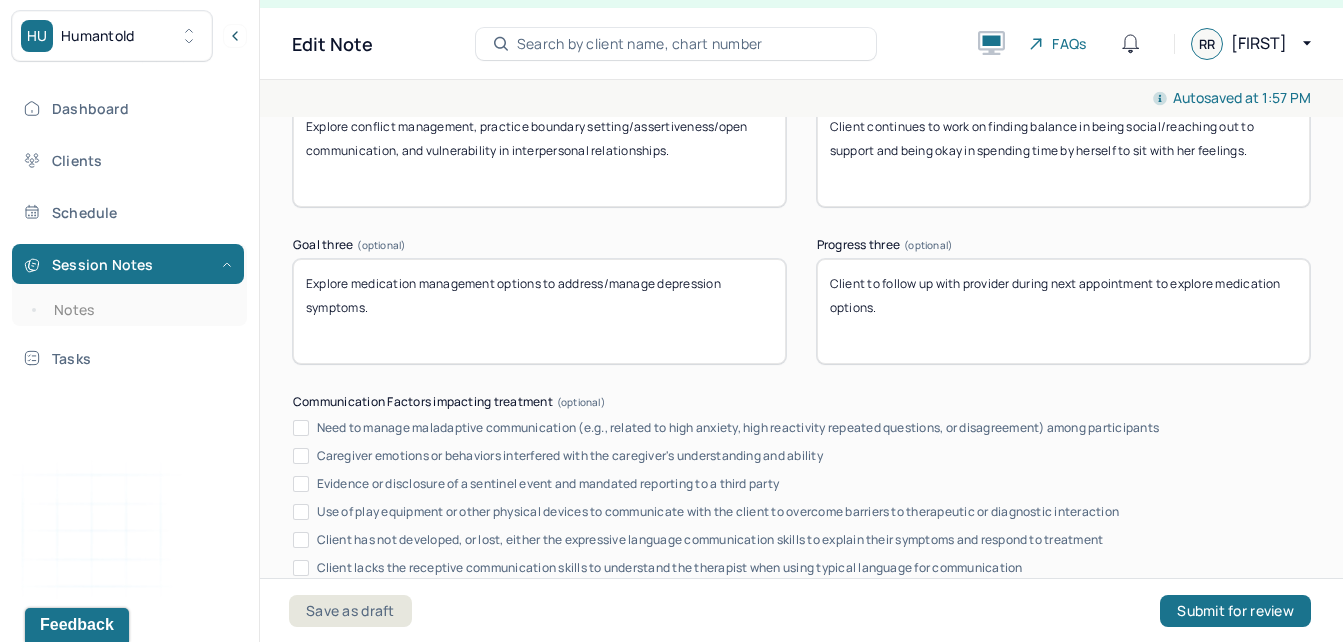 drag, startPoint x: 930, startPoint y: 340, endPoint x: 743, endPoint y: 241, distance: 211.58922 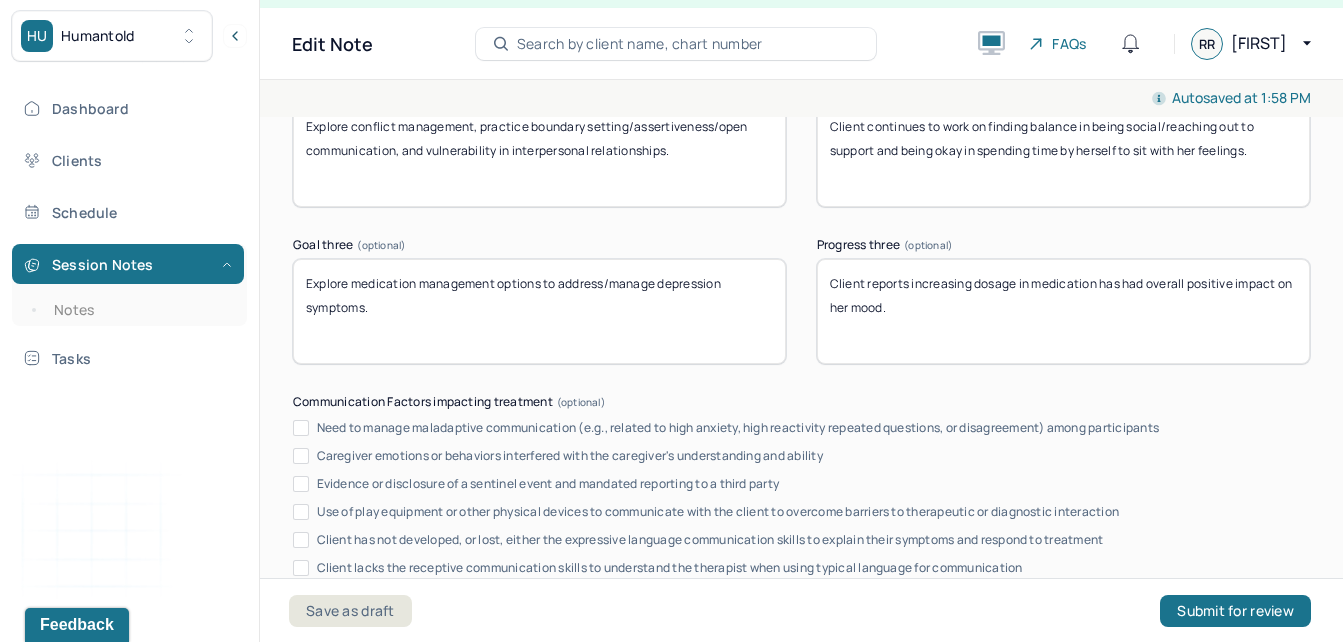 scroll, scrollTop: 4022, scrollLeft: 0, axis: vertical 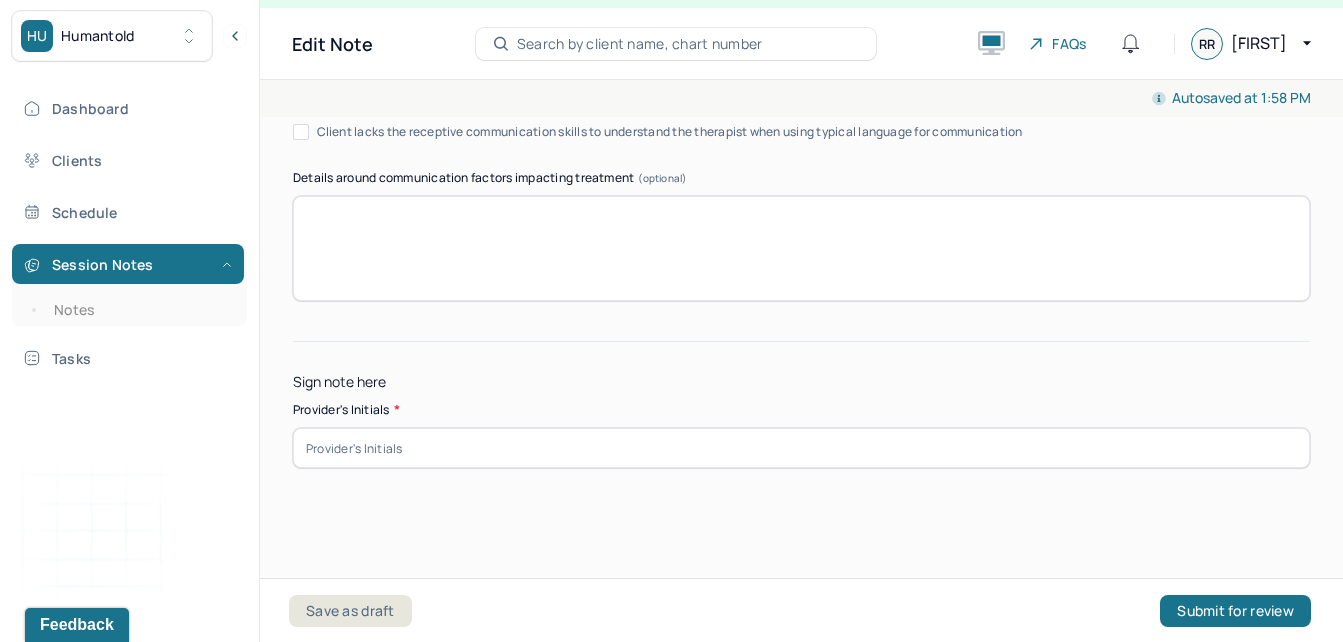 type on "Client reports increasing dosage in medication has had overall positive impact on her mood." 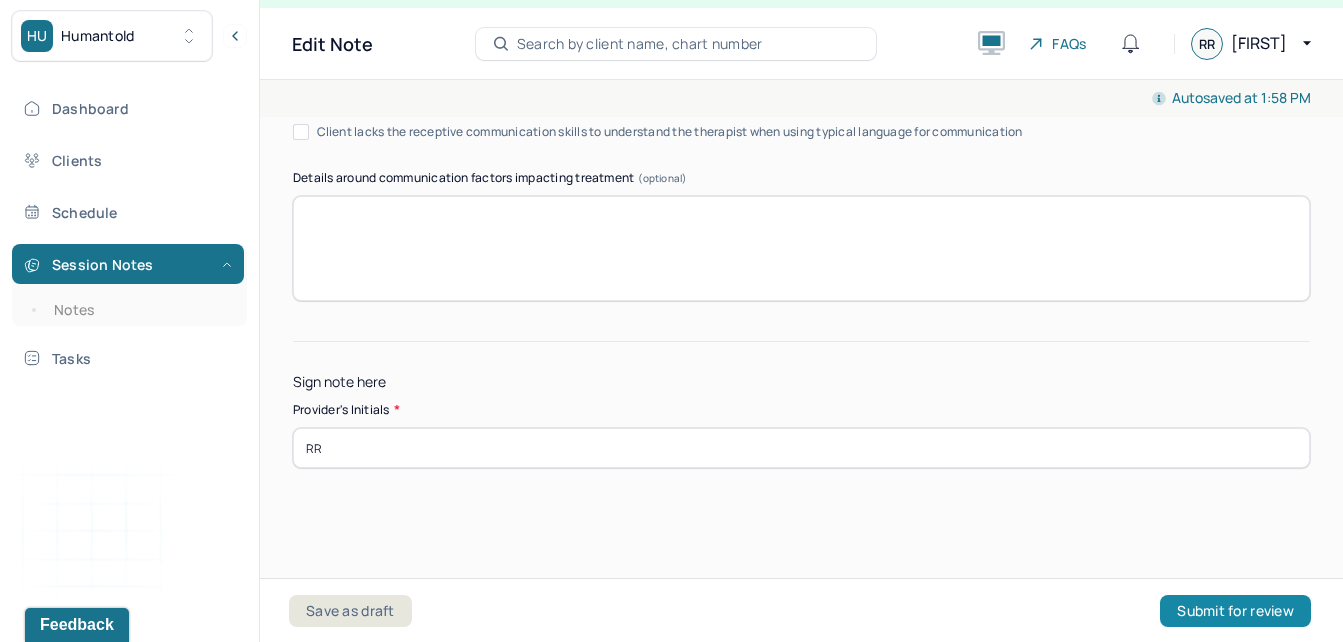 type on "RR" 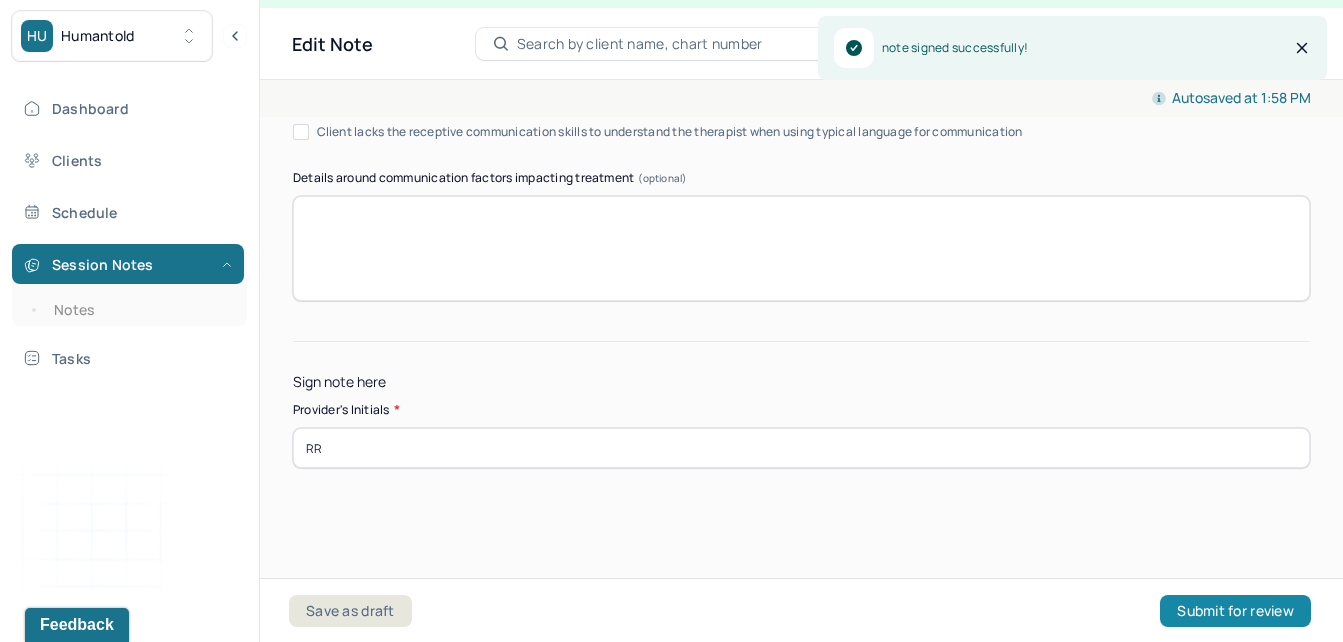 scroll, scrollTop: 0, scrollLeft: 0, axis: both 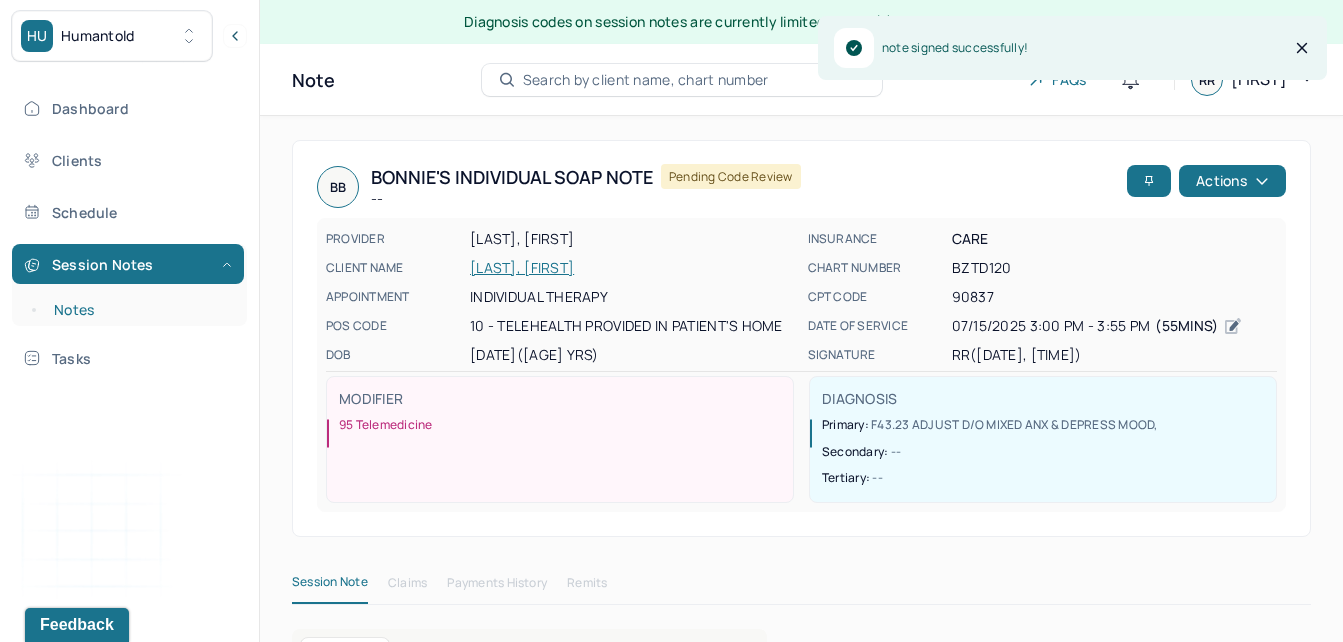click on "Notes" at bounding box center (139, 310) 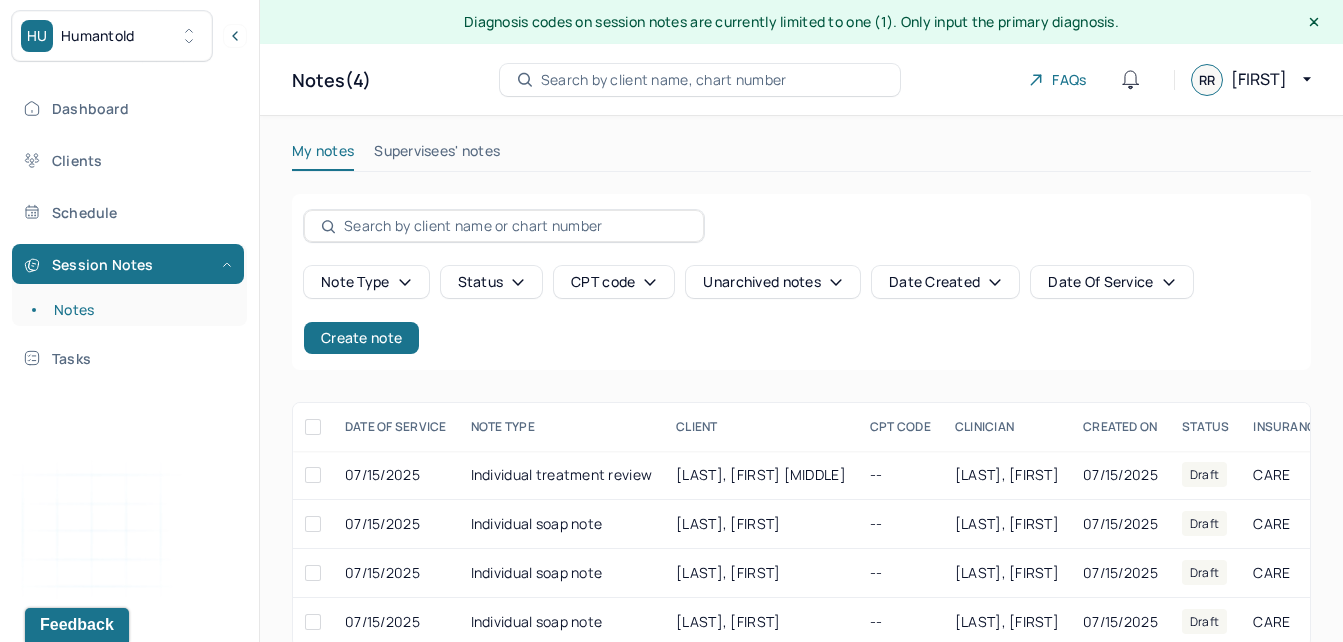 click on "Supervisees' notes" at bounding box center [437, 155] 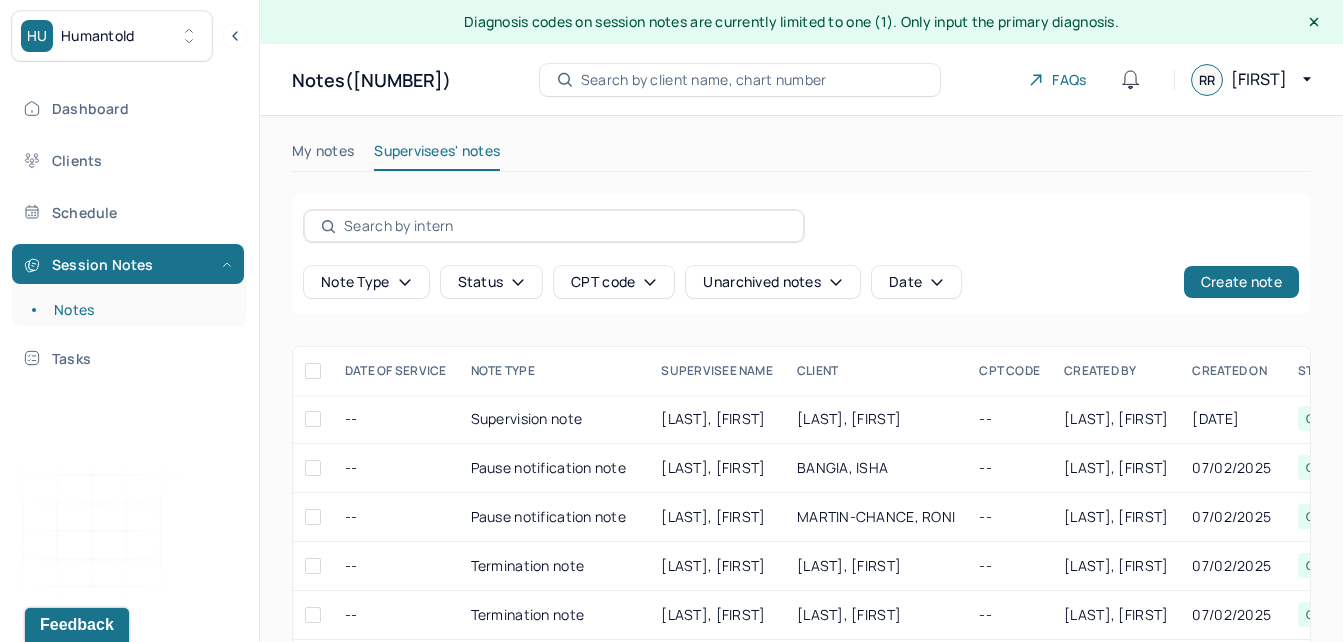 click on "Status" at bounding box center [492, 282] 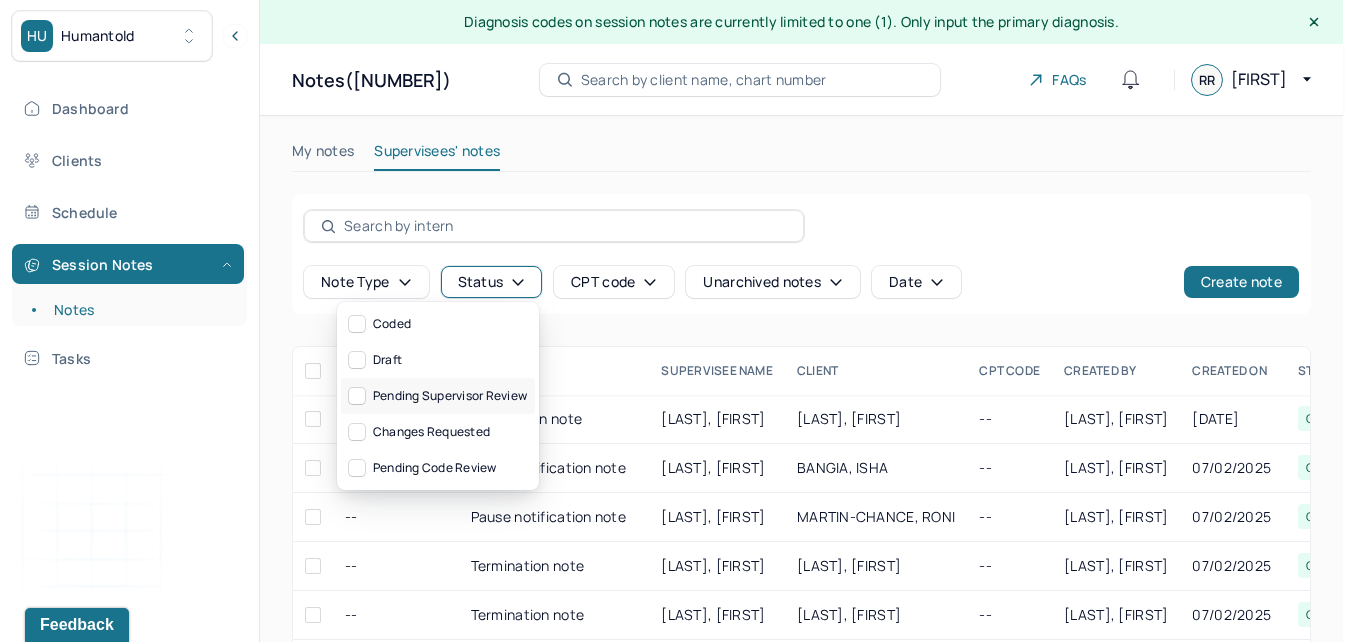 click on "Pending supervisor review" at bounding box center (438, 396) 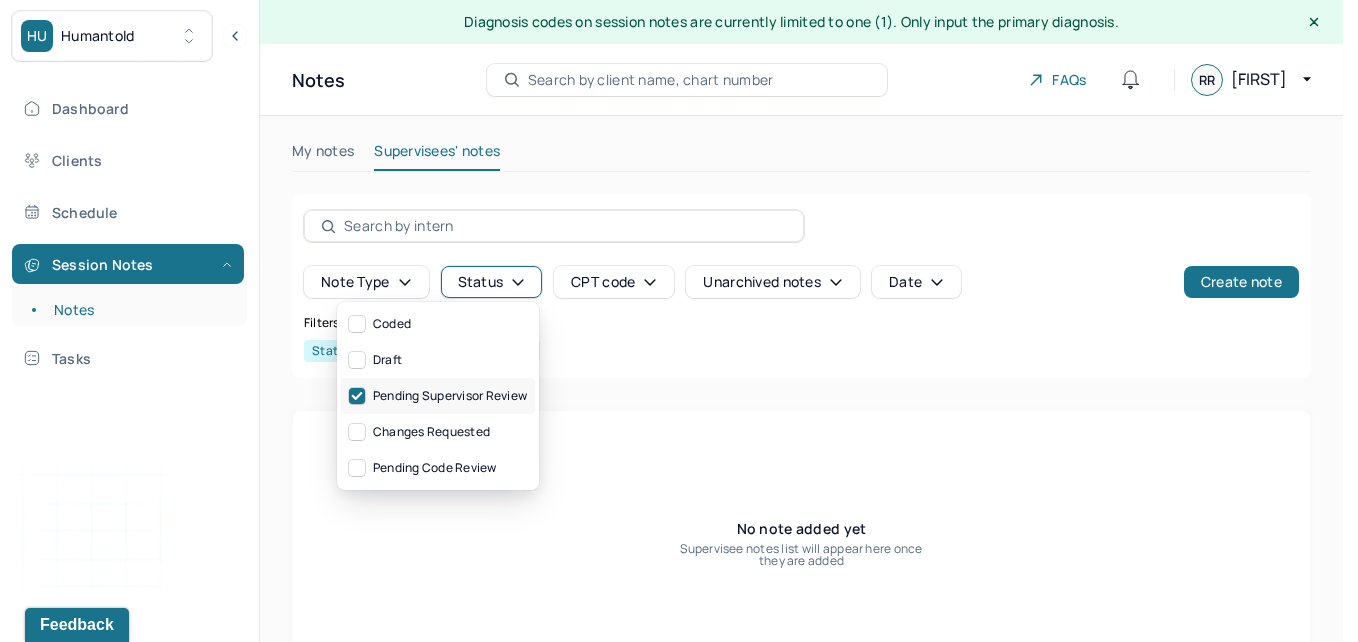 click on "Pending supervisor review" at bounding box center (438, 396) 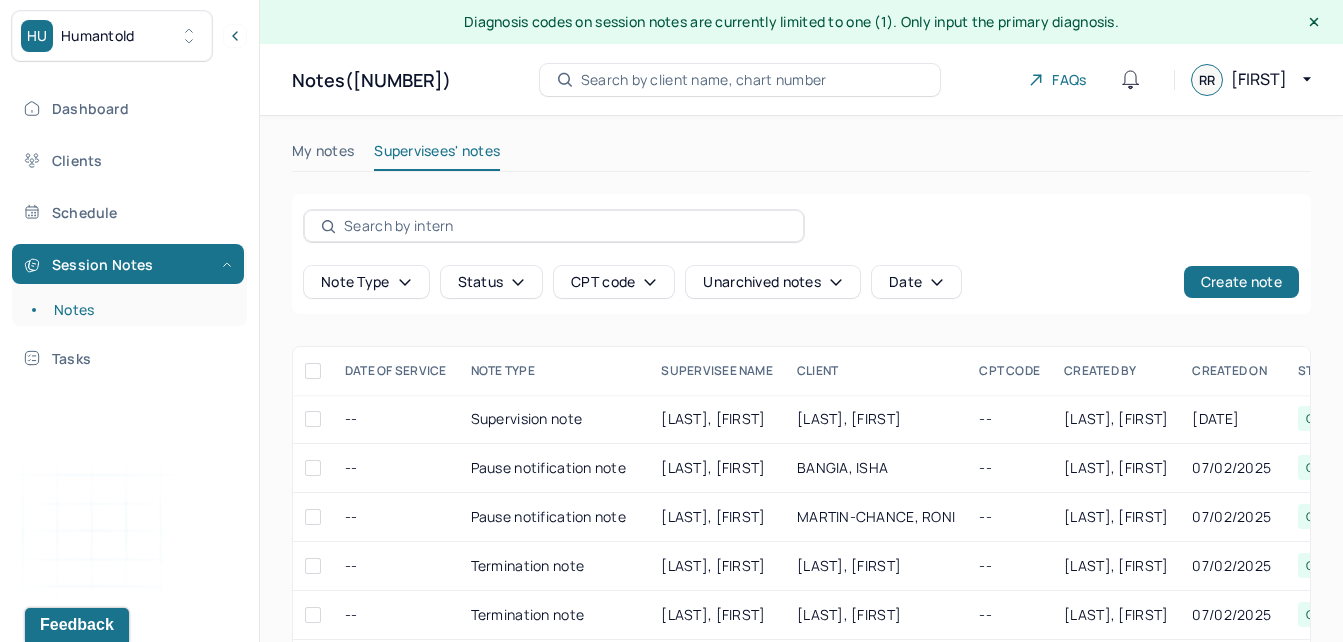 click on "My notes" at bounding box center (323, 155) 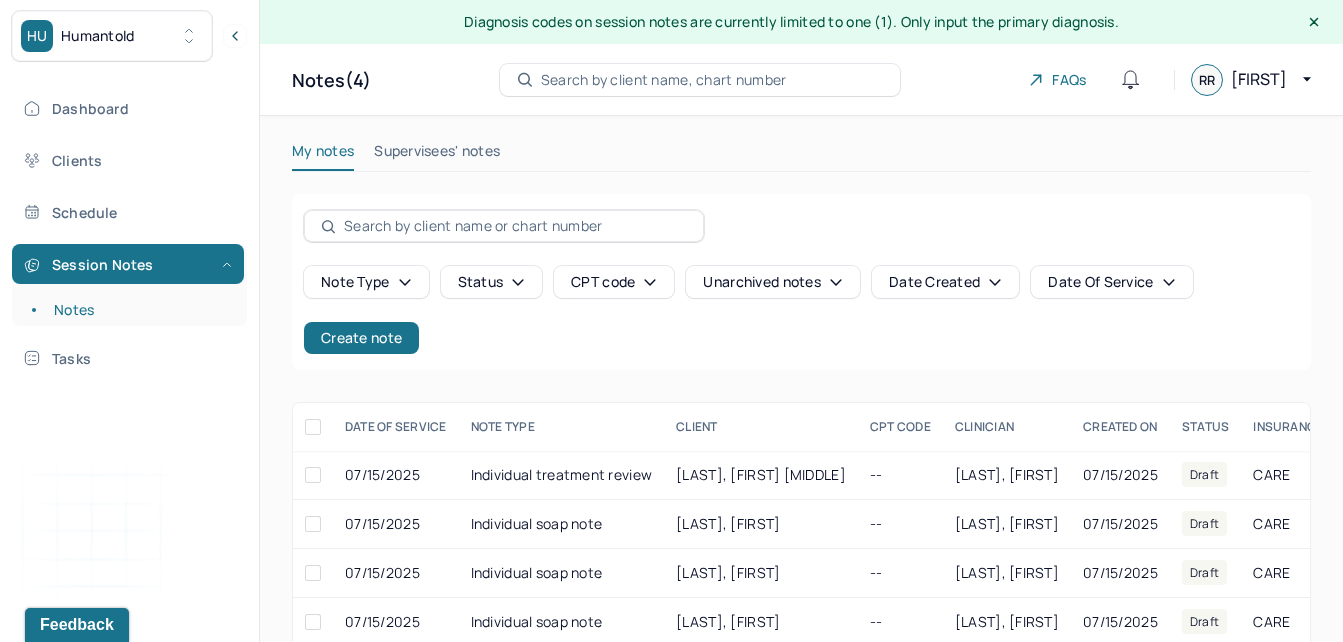 scroll, scrollTop: 45, scrollLeft: 0, axis: vertical 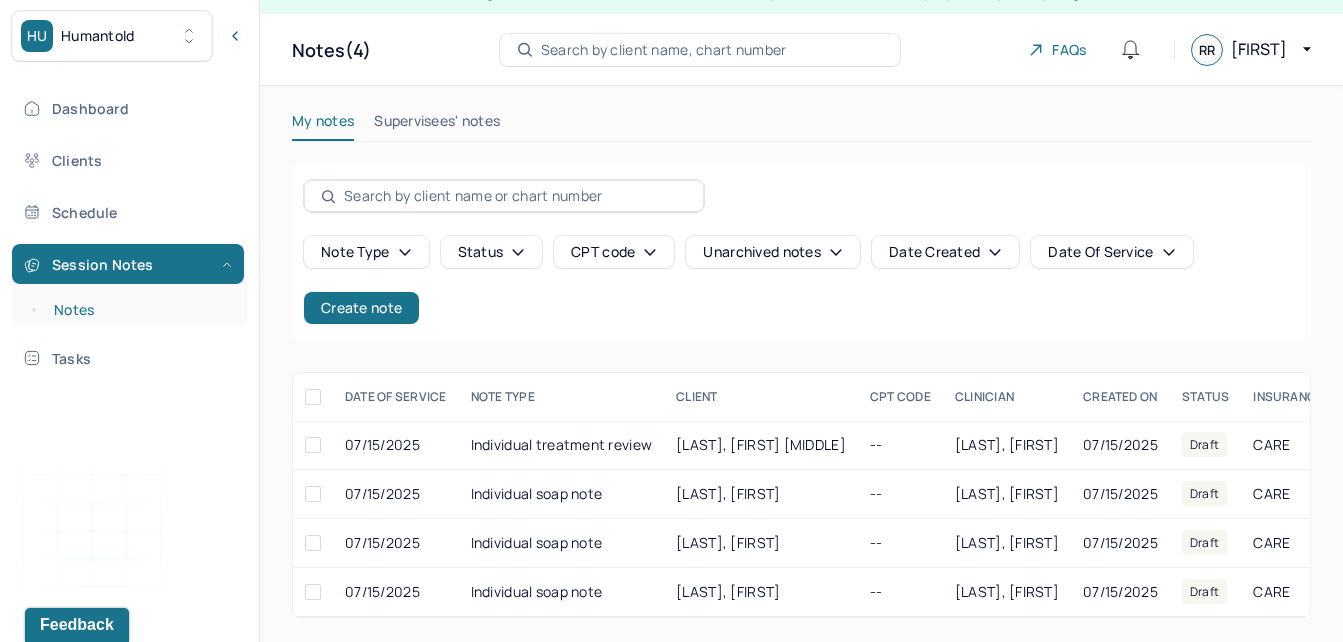 click on "Notes" at bounding box center (139, 310) 